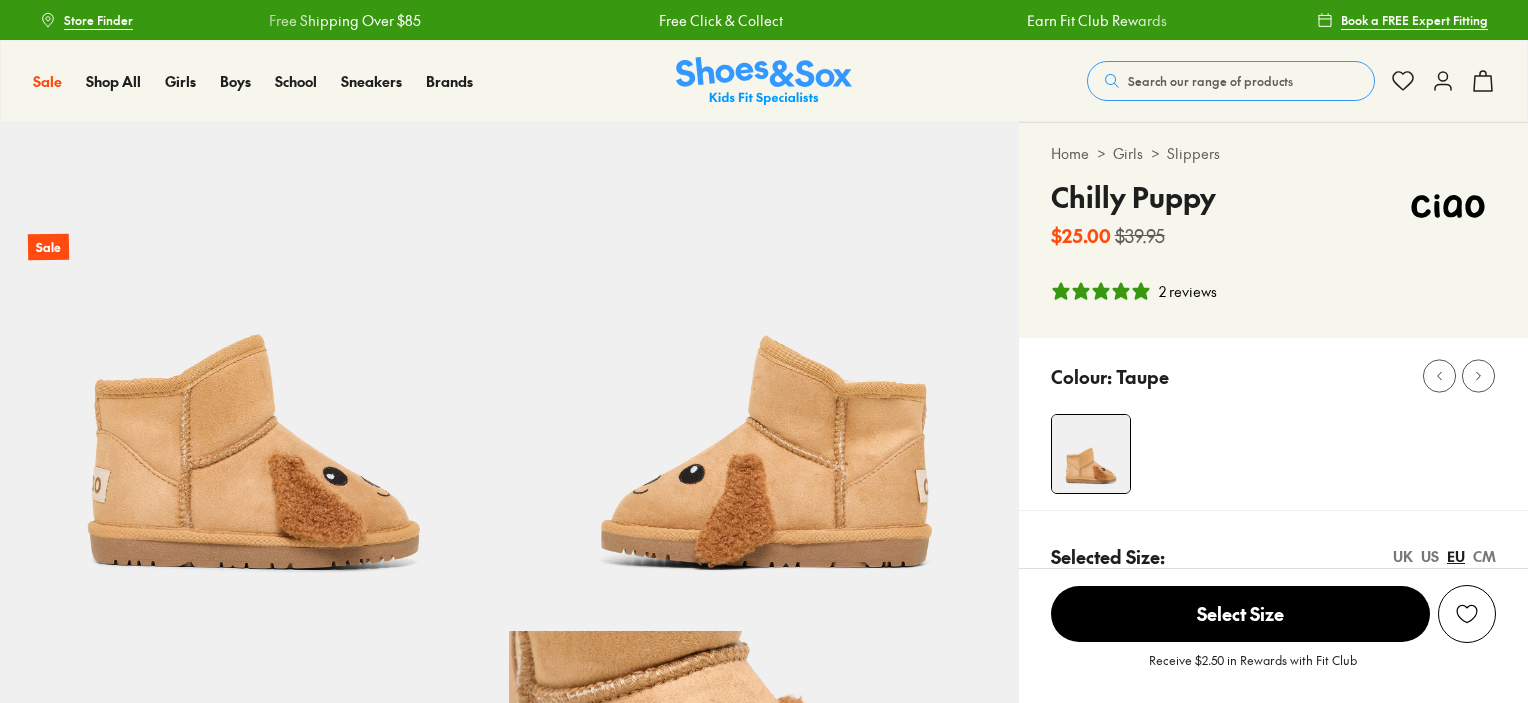 select on "*" 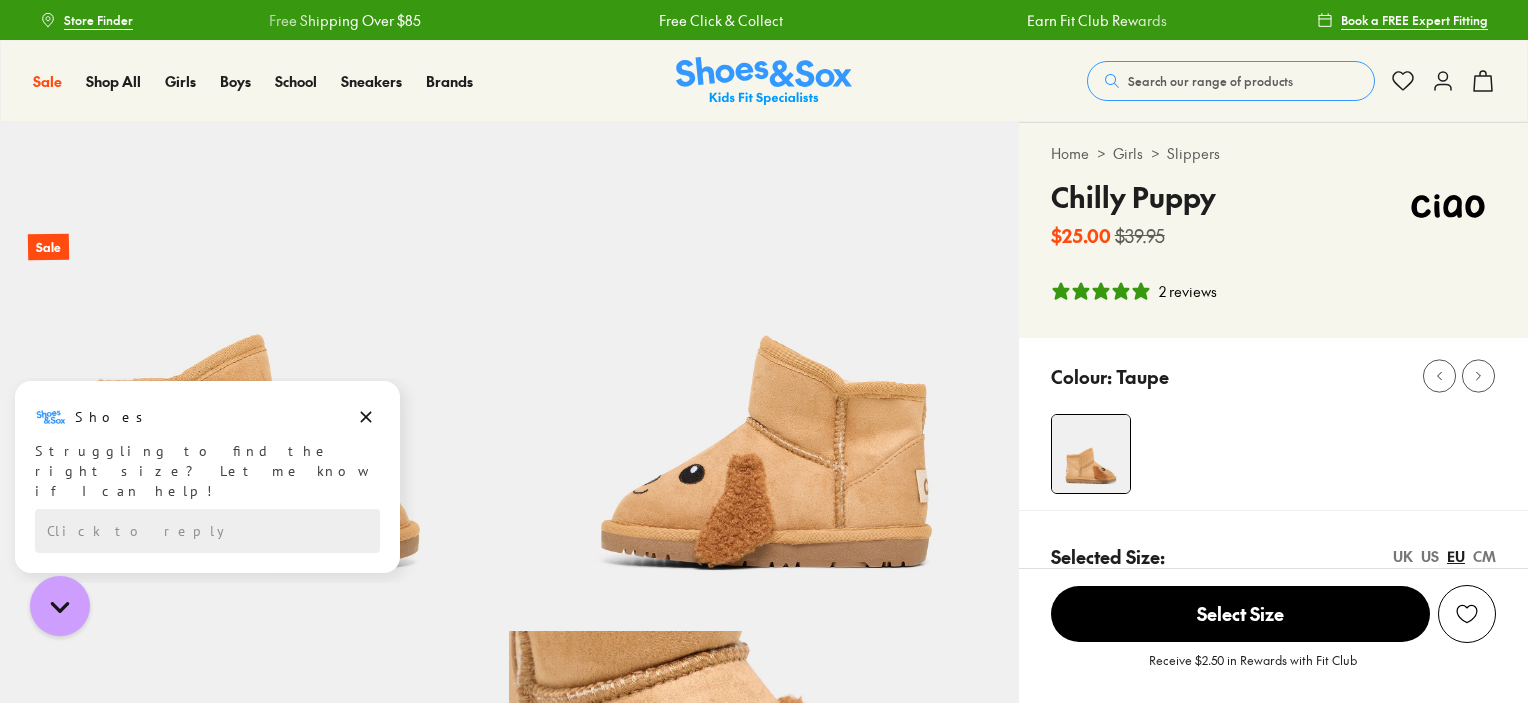 scroll, scrollTop: 0, scrollLeft: 0, axis: both 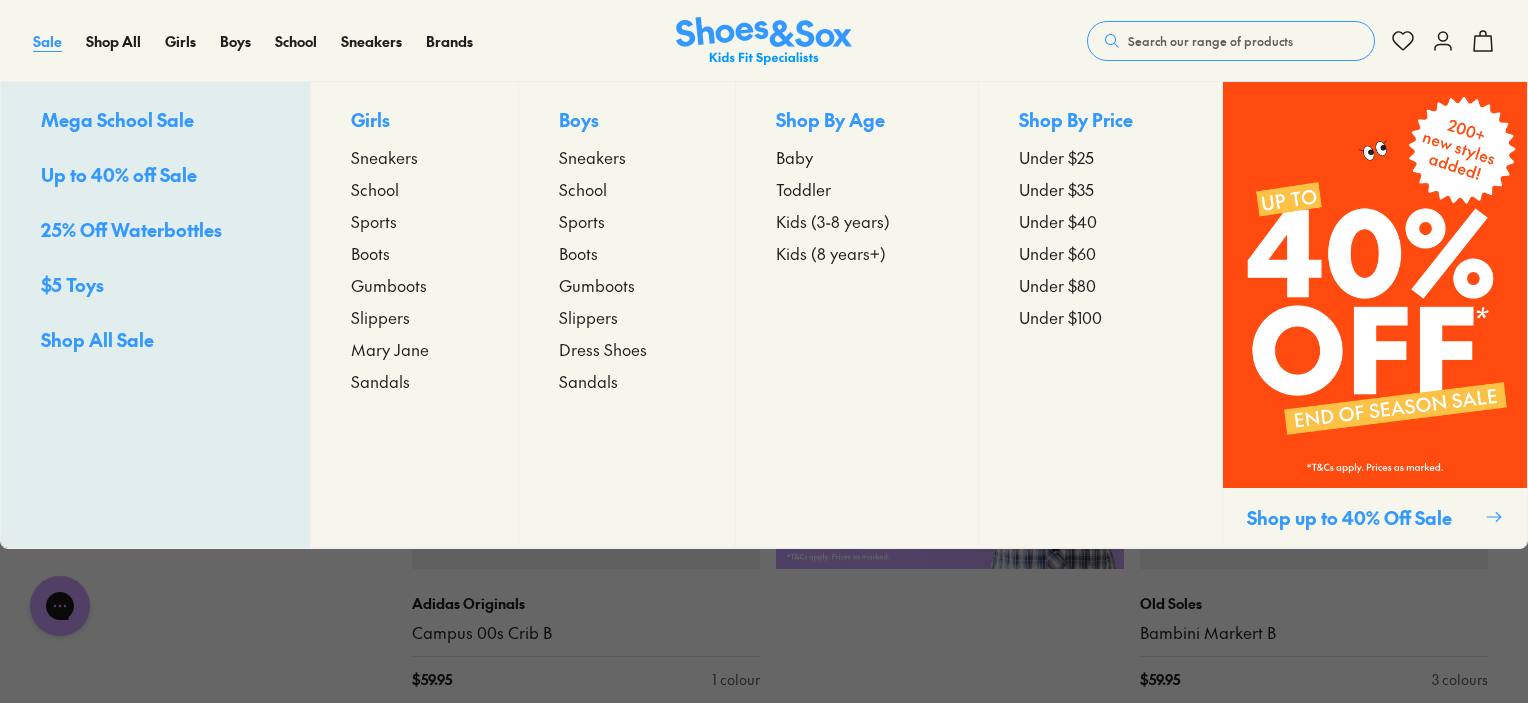 click on "Sale" at bounding box center [47, 41] 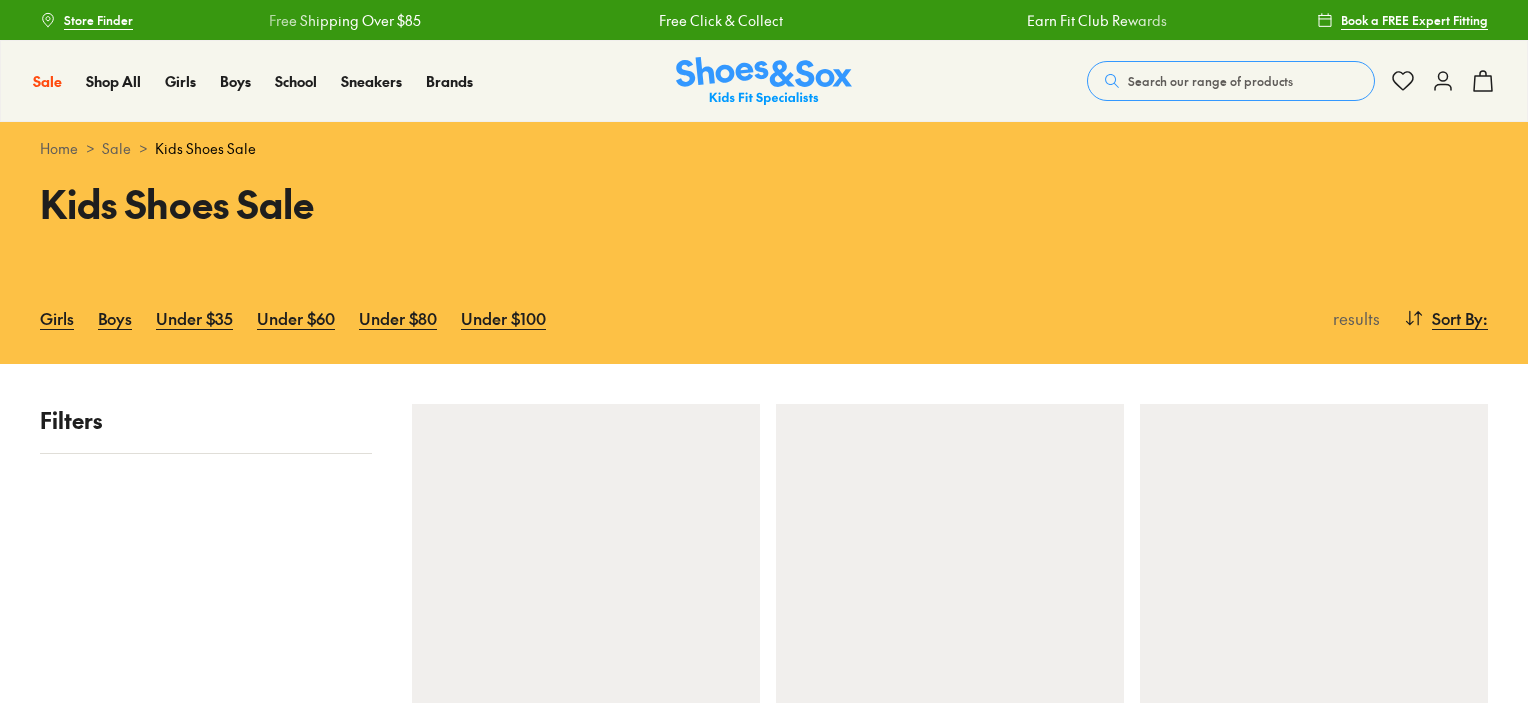 scroll, scrollTop: 0, scrollLeft: 0, axis: both 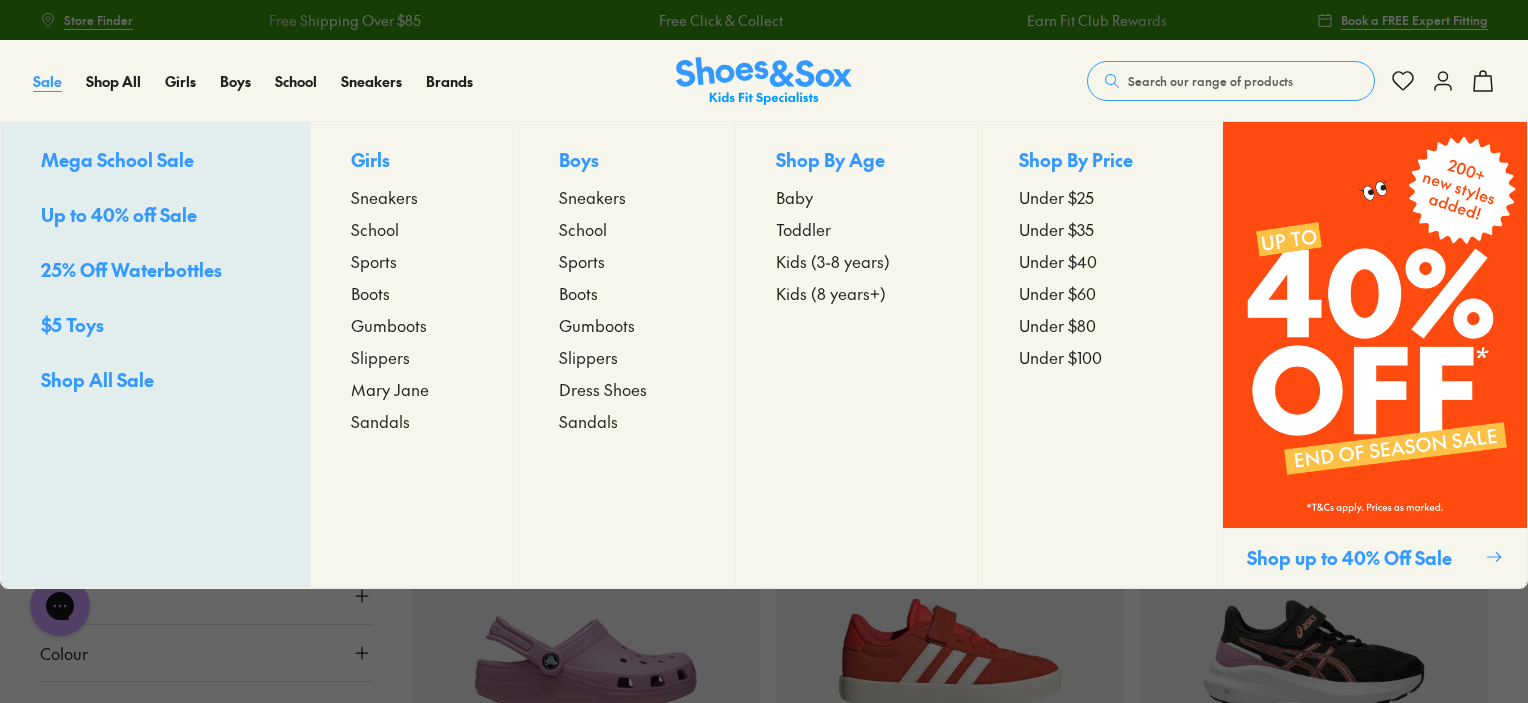 click on "Sale" at bounding box center [47, 81] 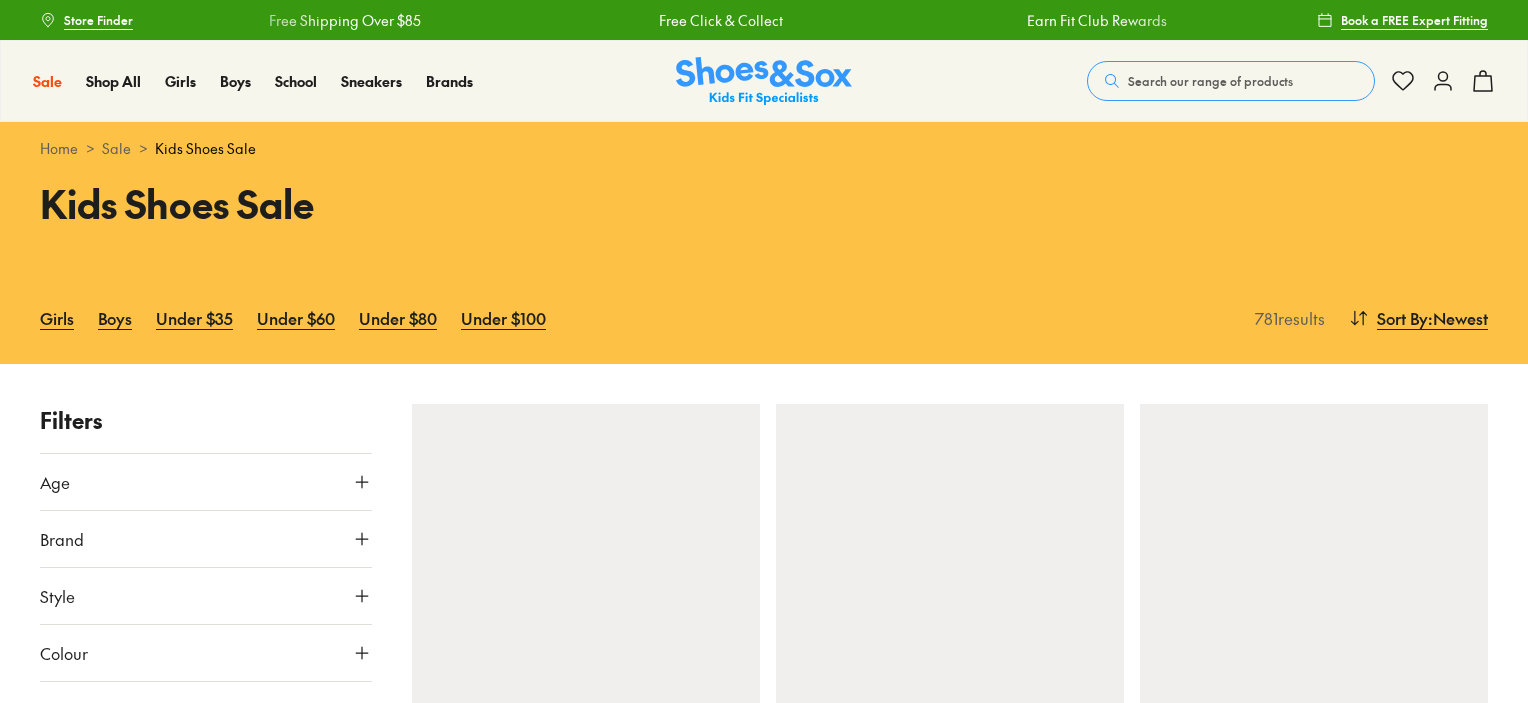 scroll, scrollTop: 0, scrollLeft: 0, axis: both 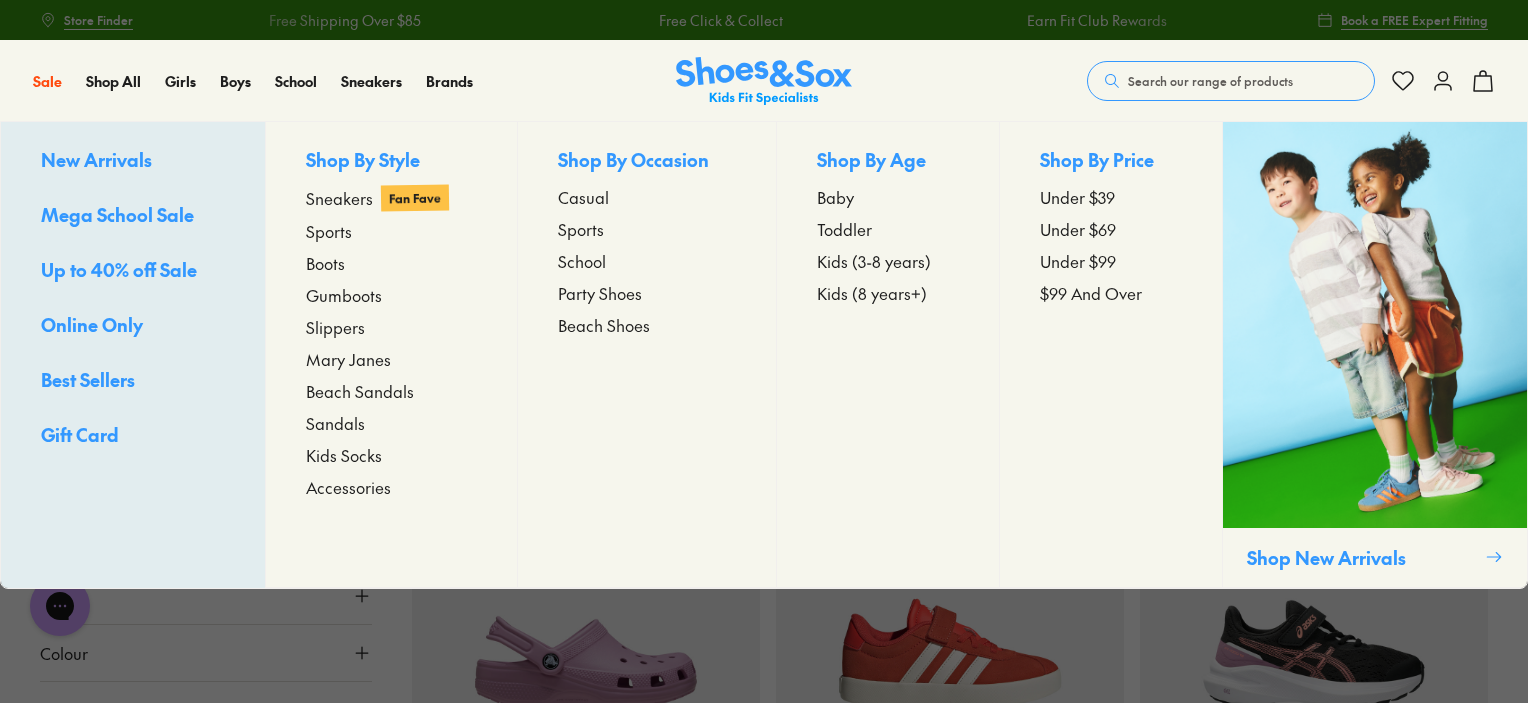 click on "Toddler" at bounding box center (844, 229) 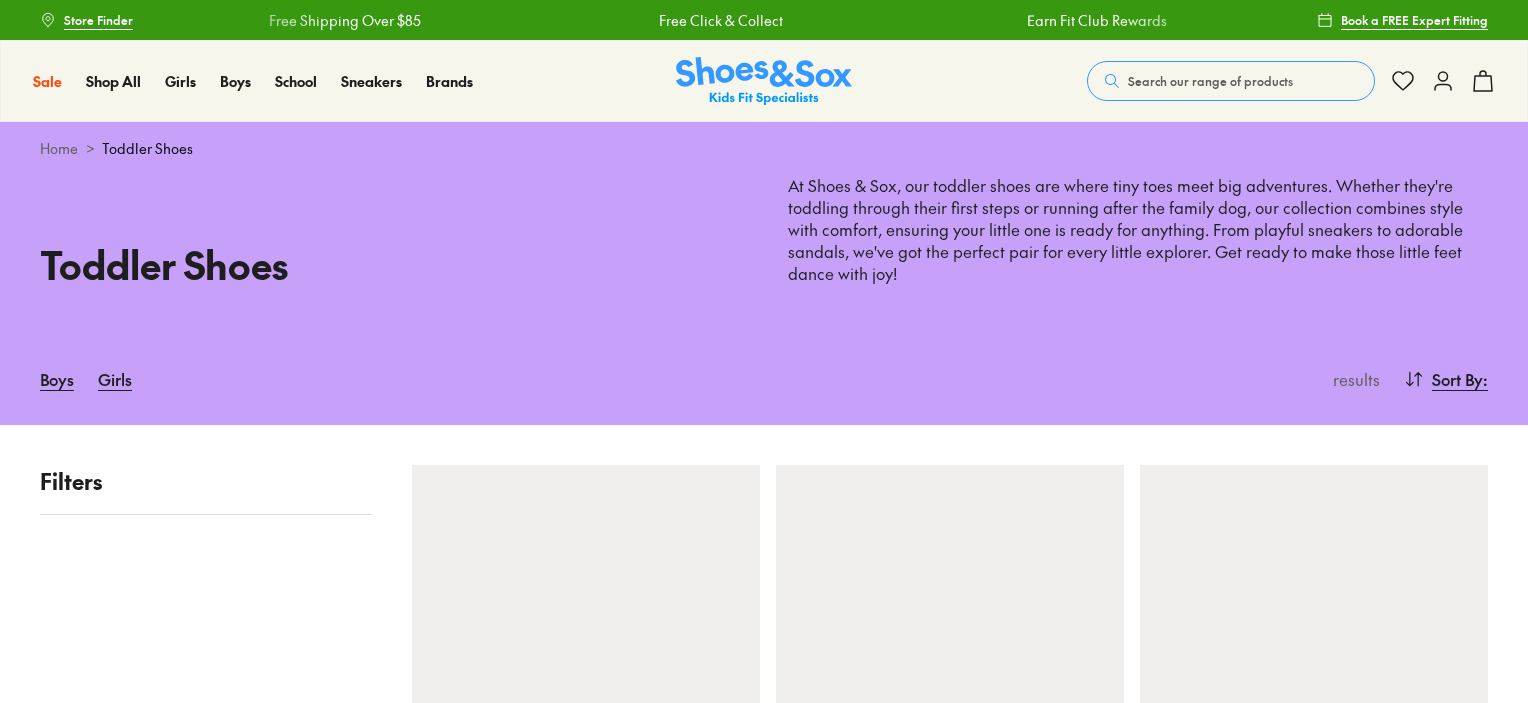 scroll, scrollTop: 0, scrollLeft: 0, axis: both 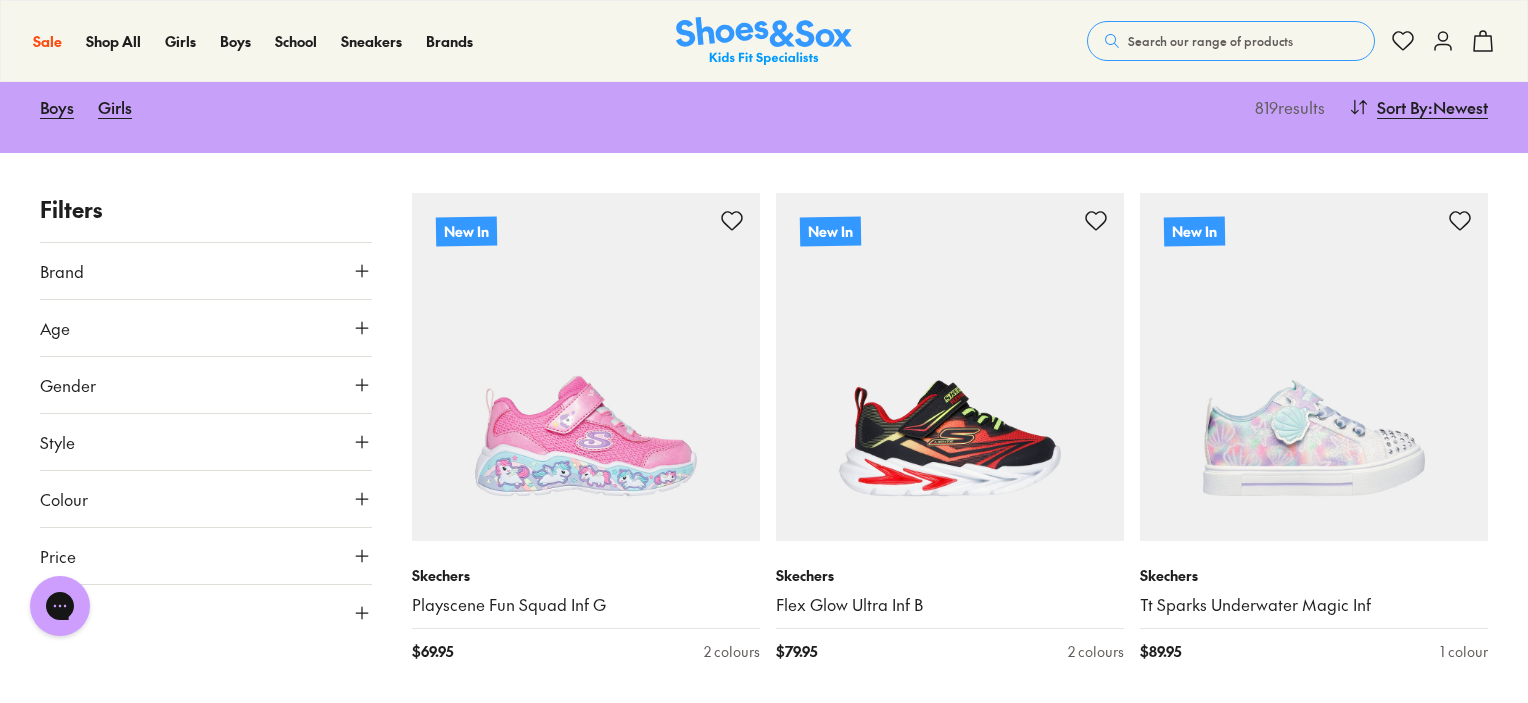 type on "***" 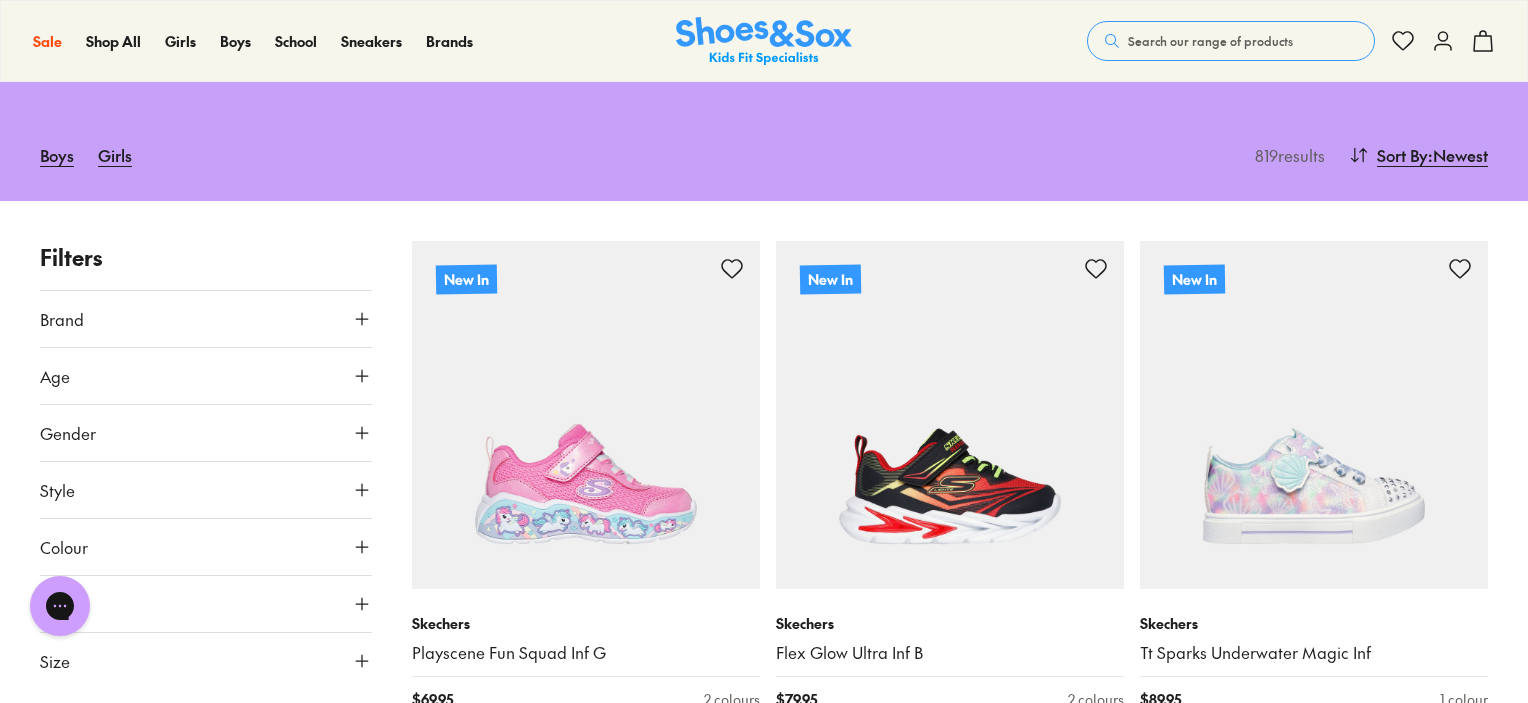 scroll, scrollTop: 0, scrollLeft: 0, axis: both 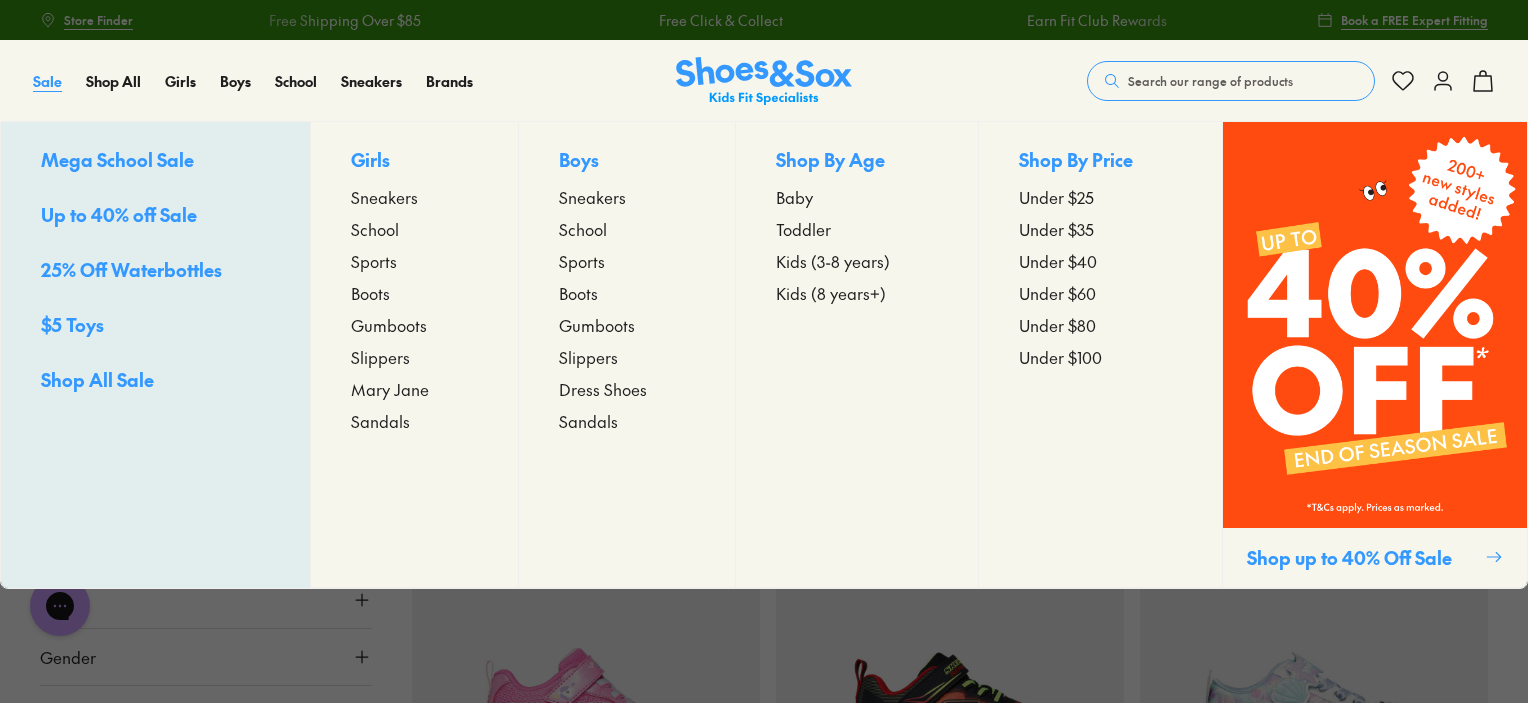 click on "Sale" at bounding box center [47, 81] 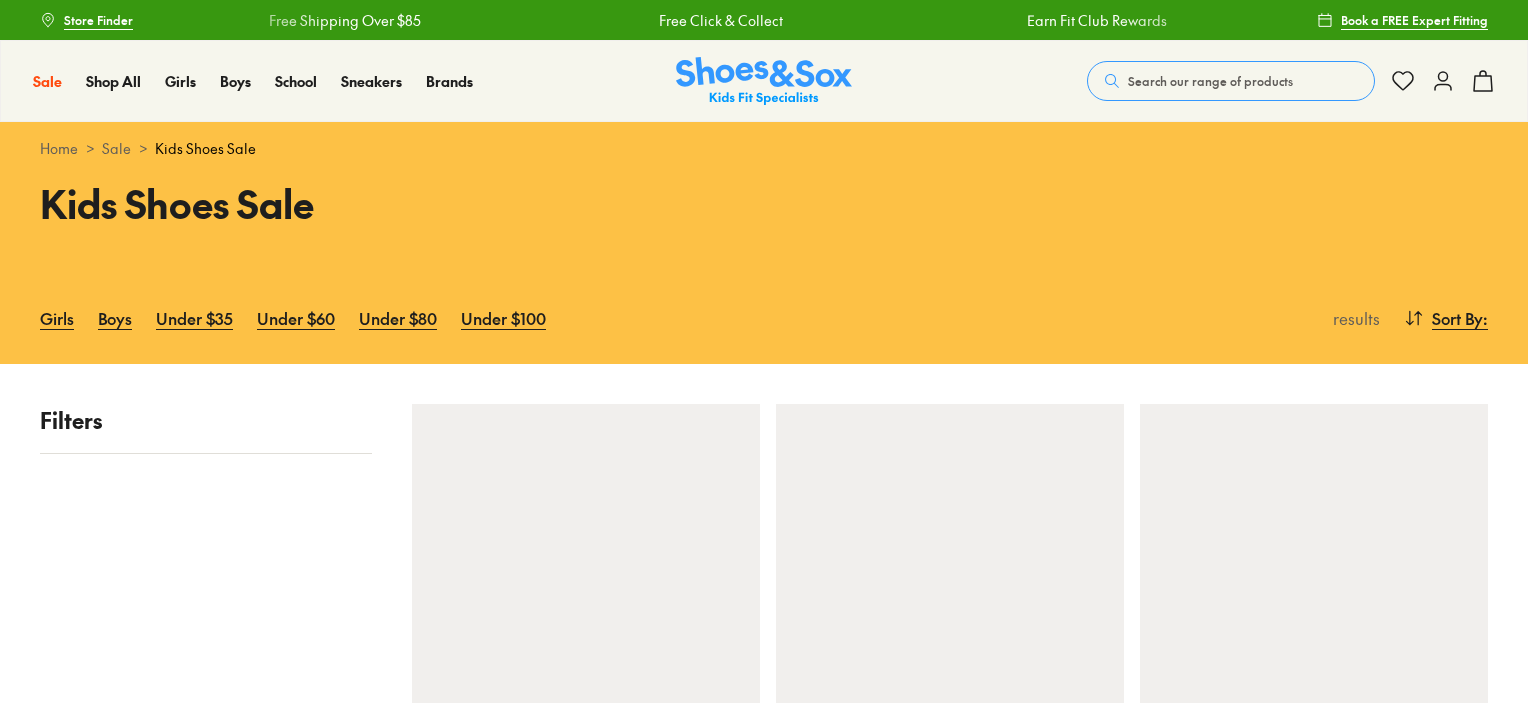scroll, scrollTop: 0, scrollLeft: 0, axis: both 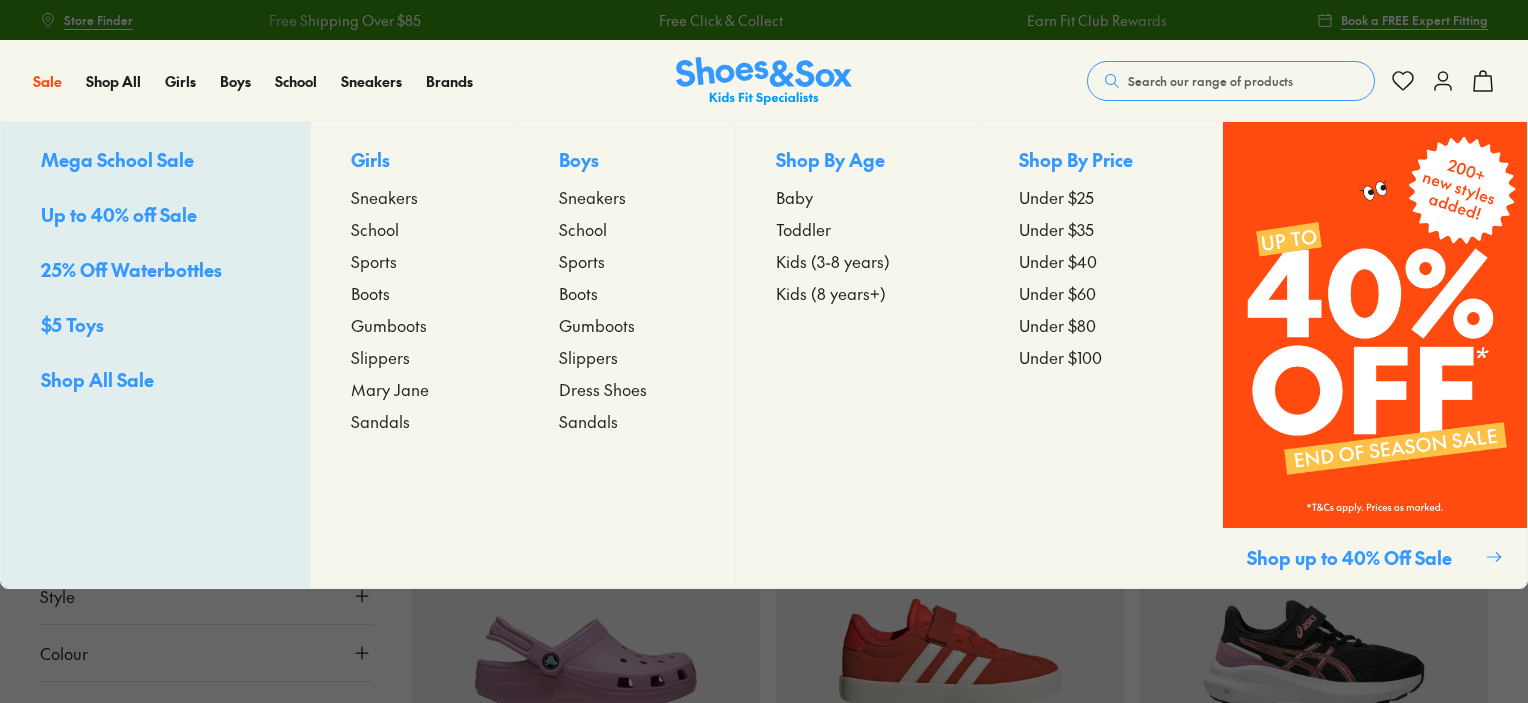 click on "Shop All Sale" at bounding box center (97, 379) 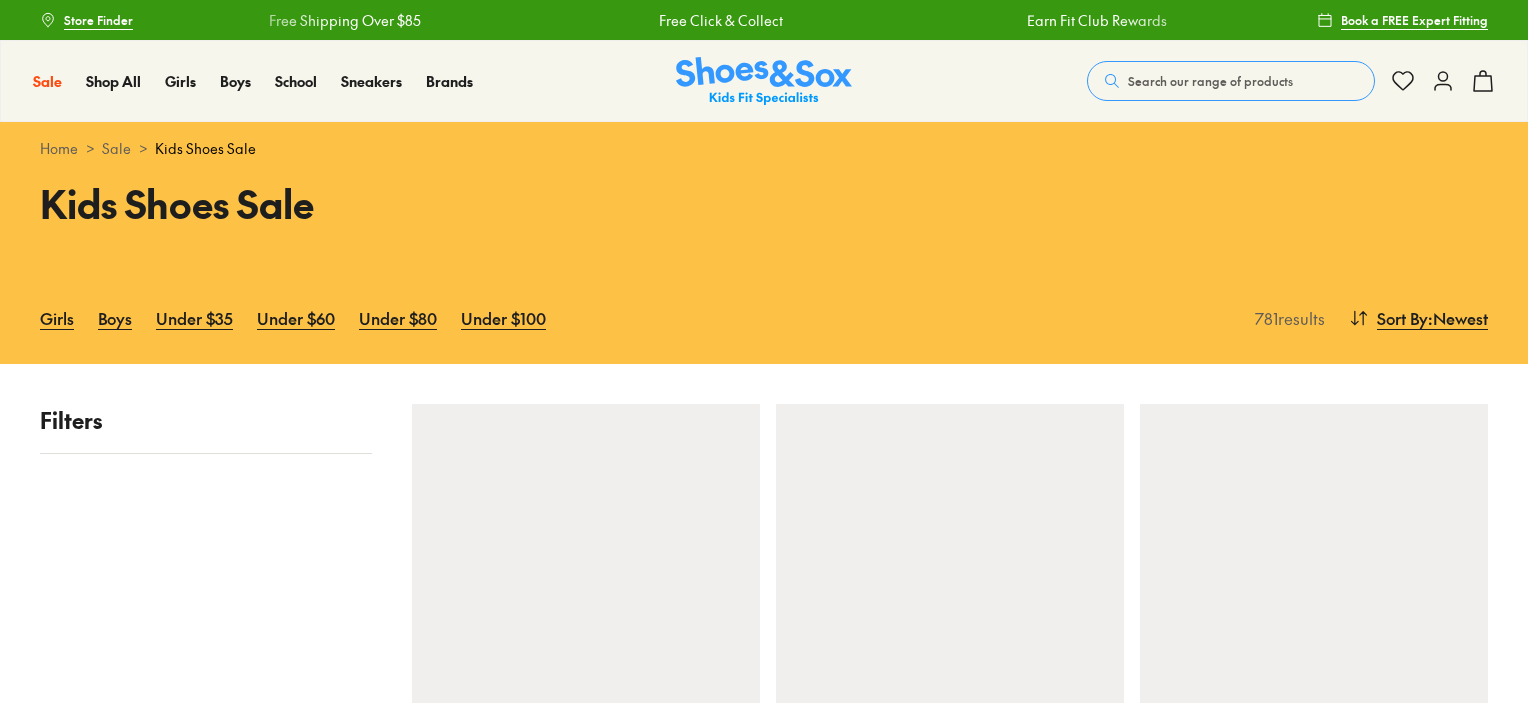 scroll, scrollTop: 0, scrollLeft: 0, axis: both 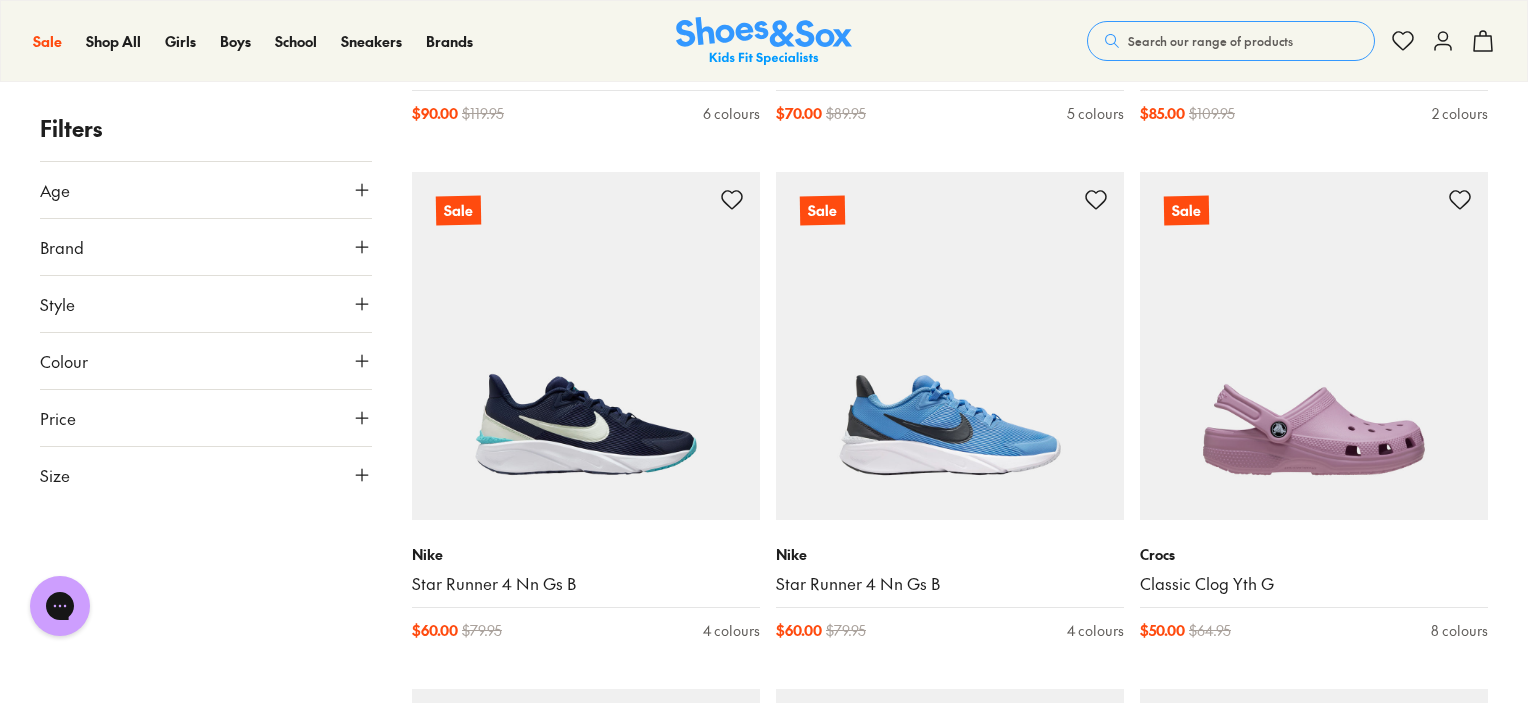 click on "Size" at bounding box center (206, 475) 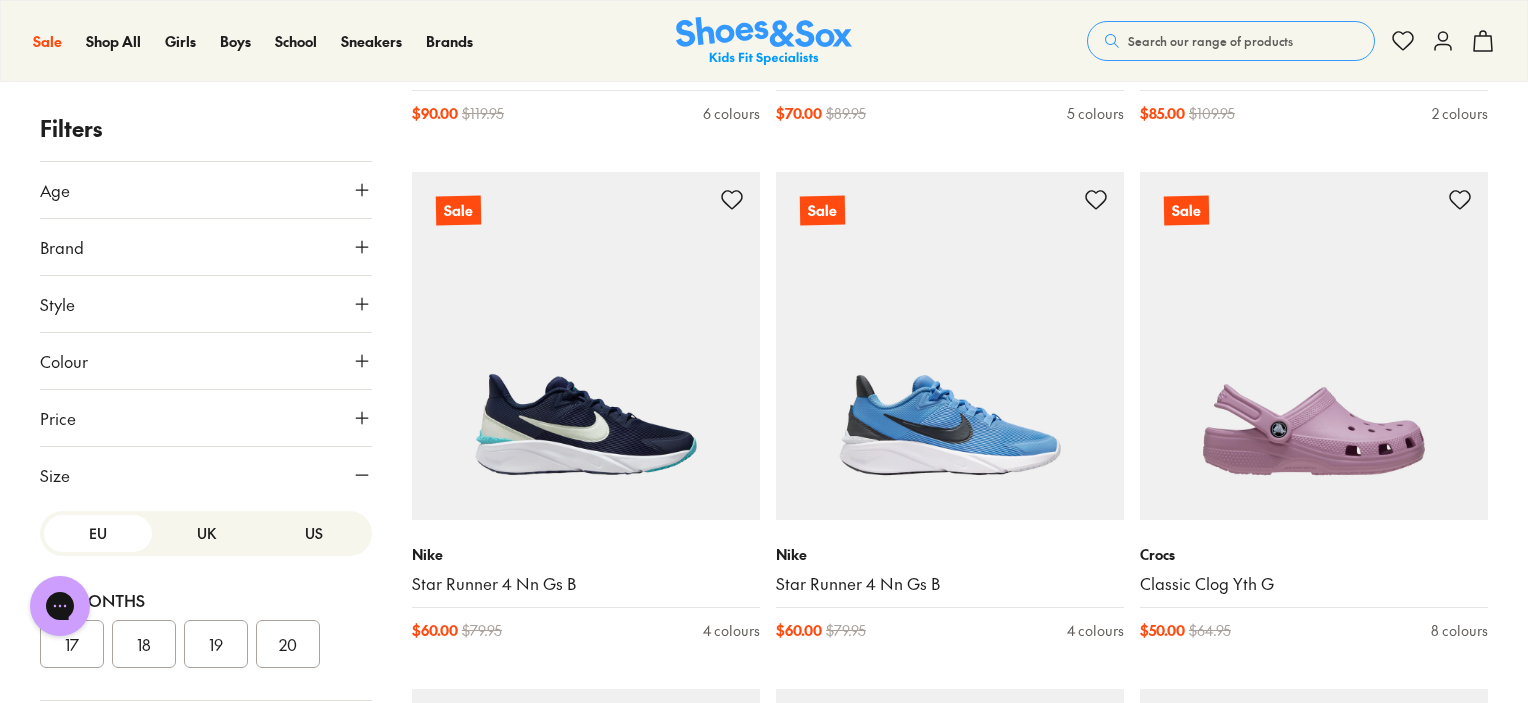 scroll, scrollTop: 200, scrollLeft: 0, axis: vertical 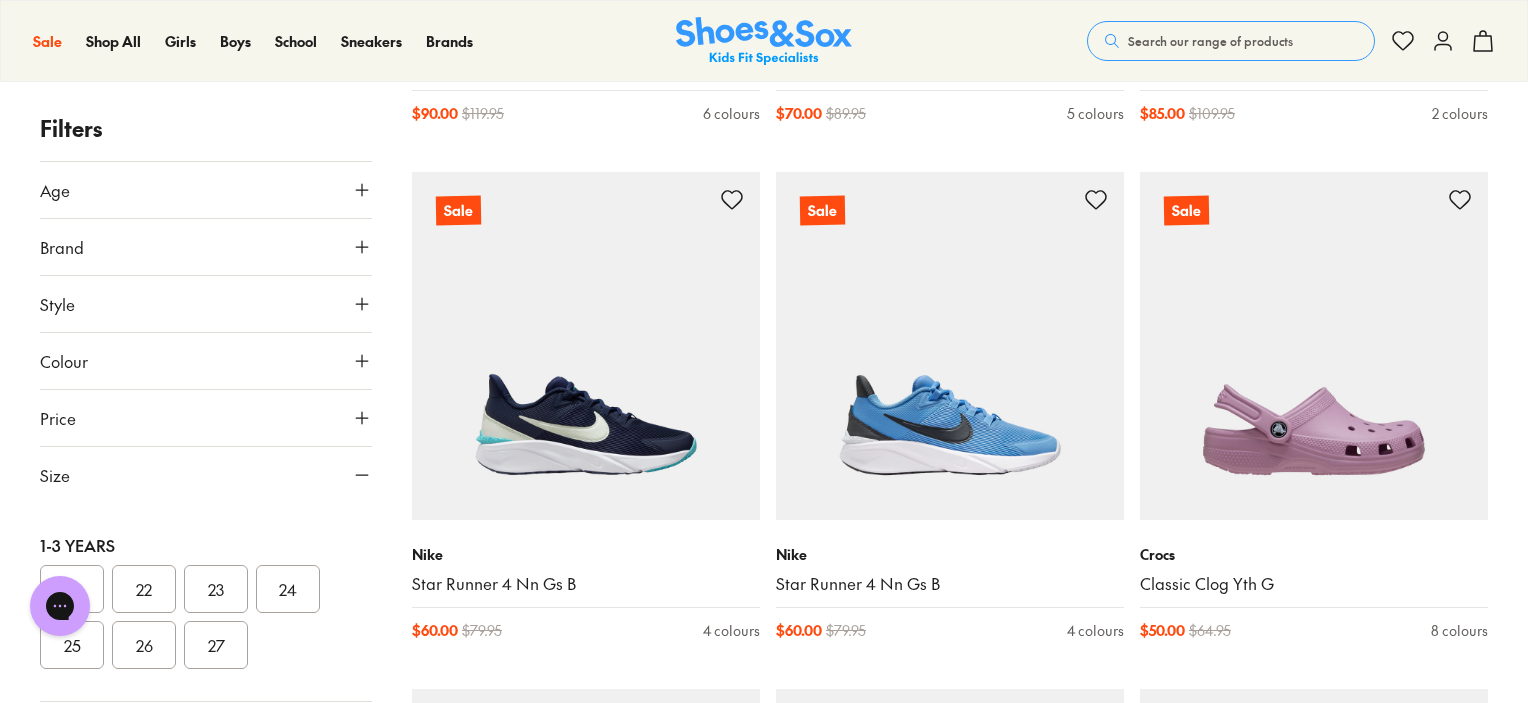 click on "24" at bounding box center (288, 589) 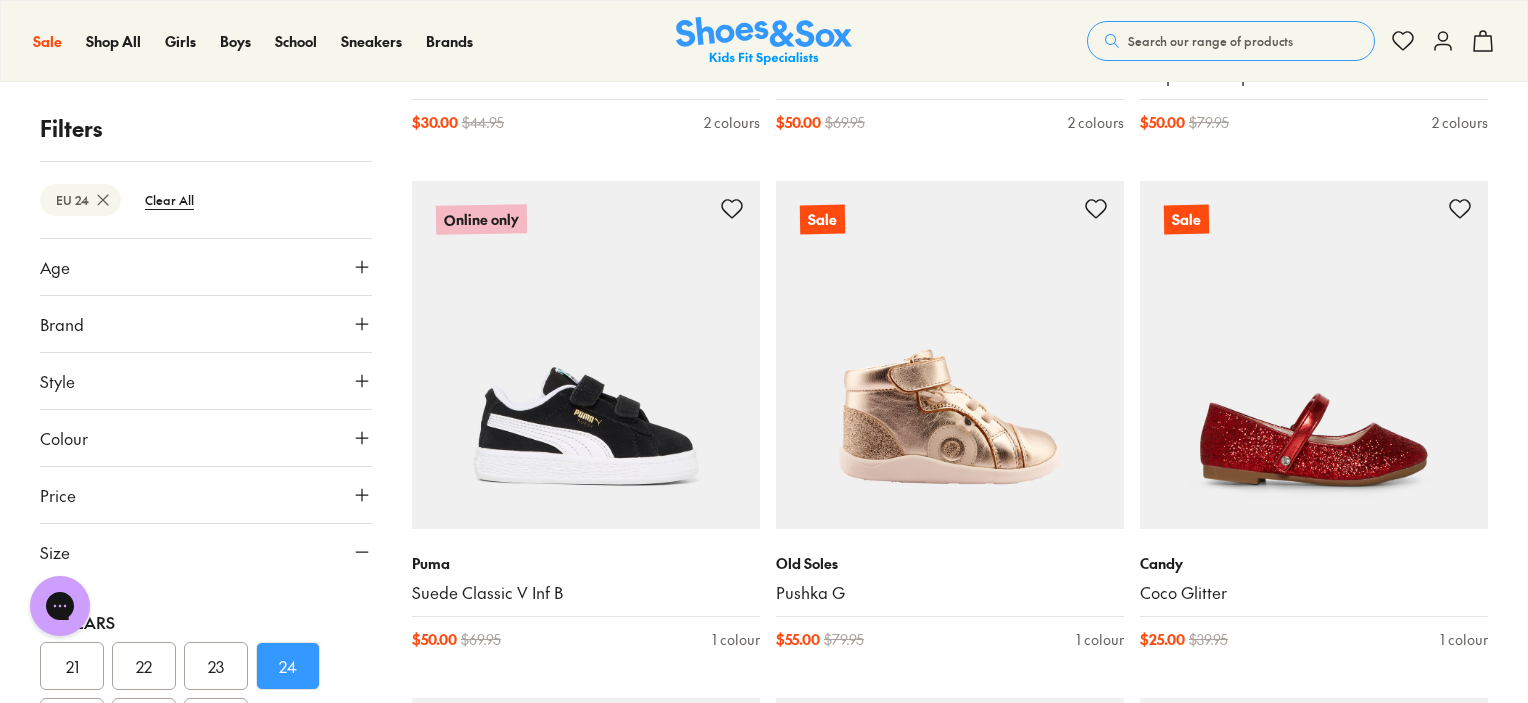 scroll, scrollTop: 2325, scrollLeft: 0, axis: vertical 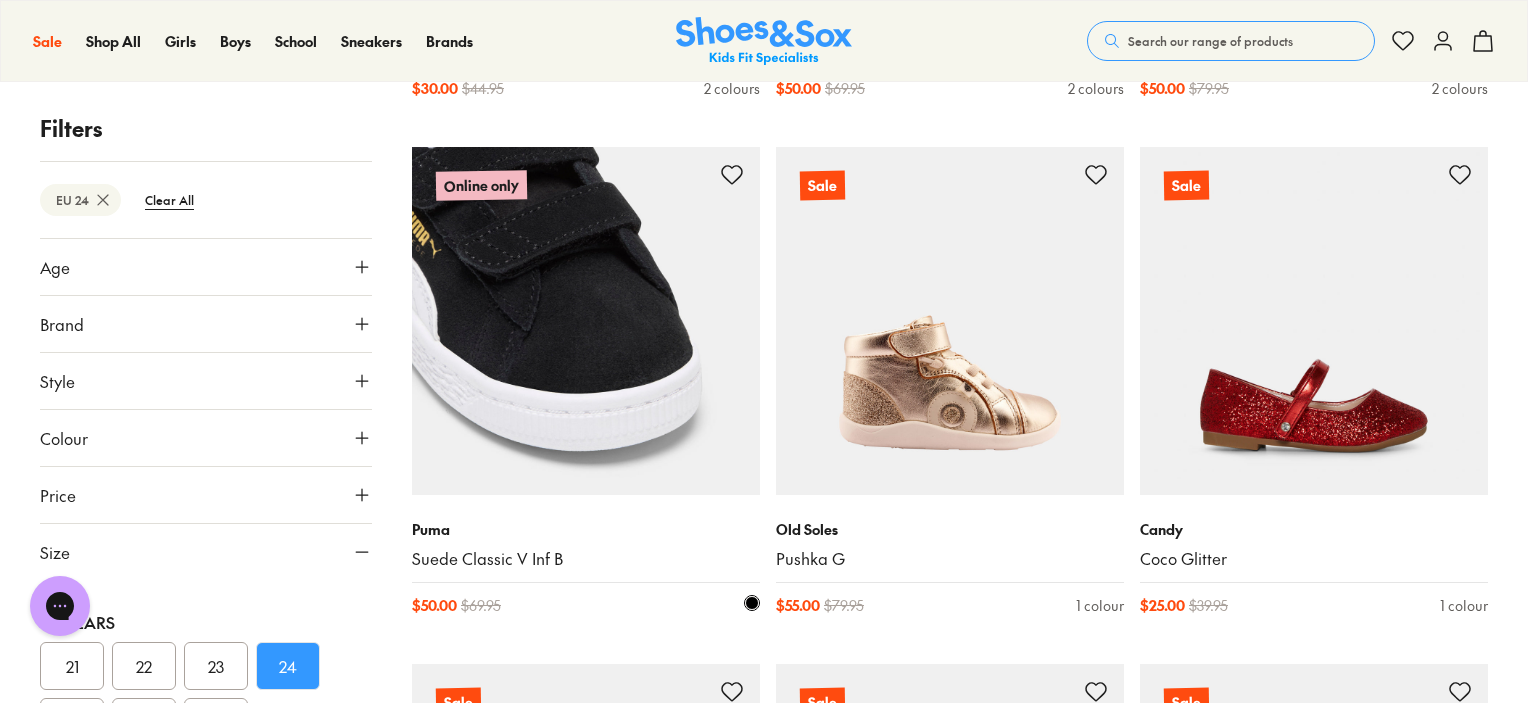 click at bounding box center (586, 321) 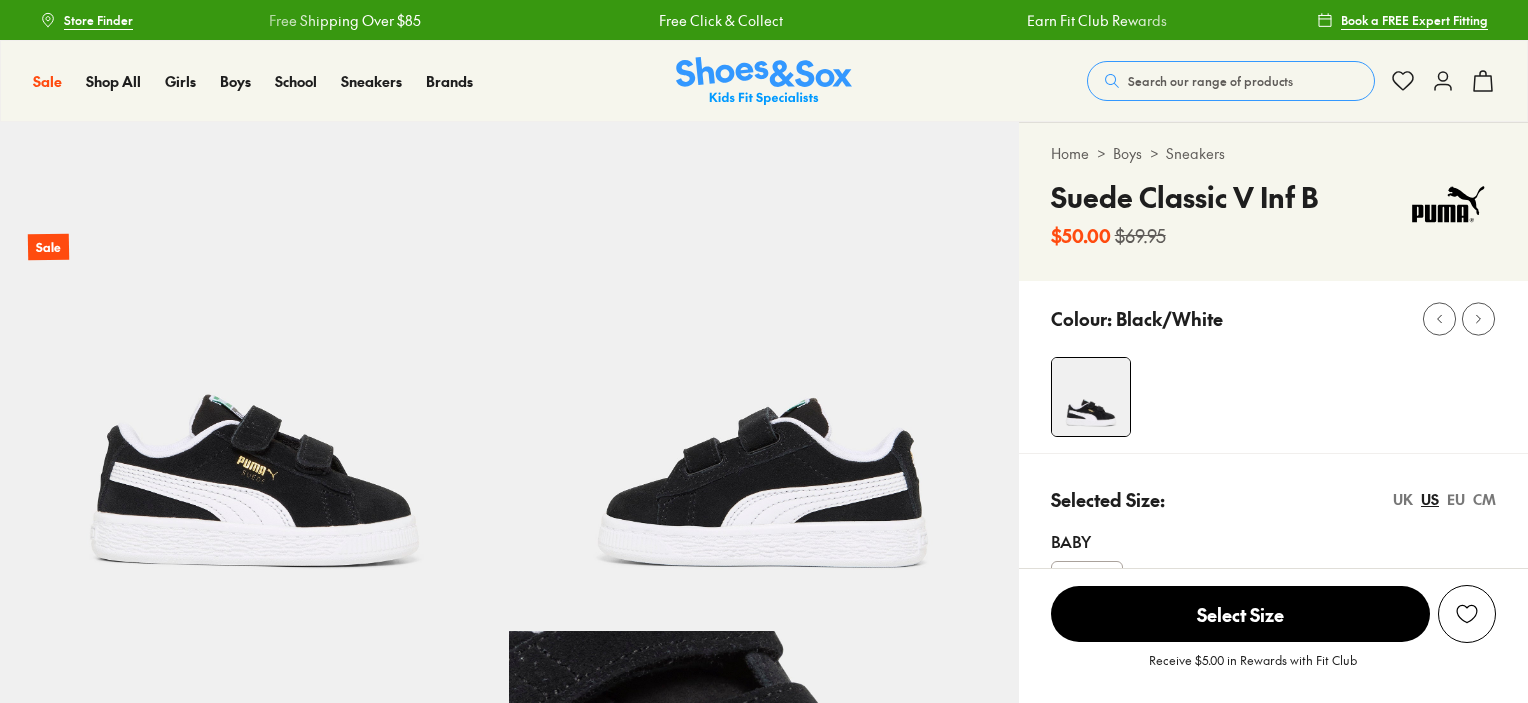 scroll, scrollTop: 0, scrollLeft: 0, axis: both 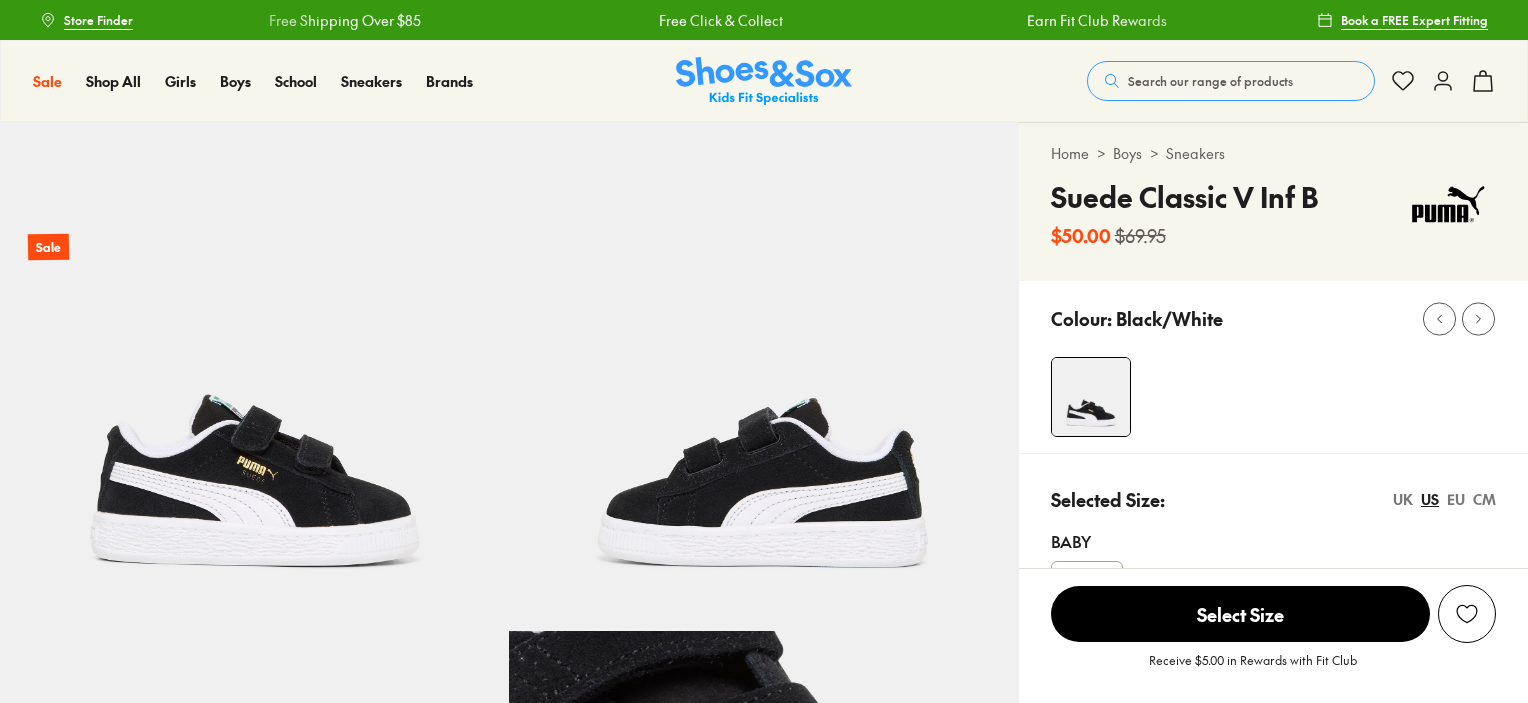 select on "*" 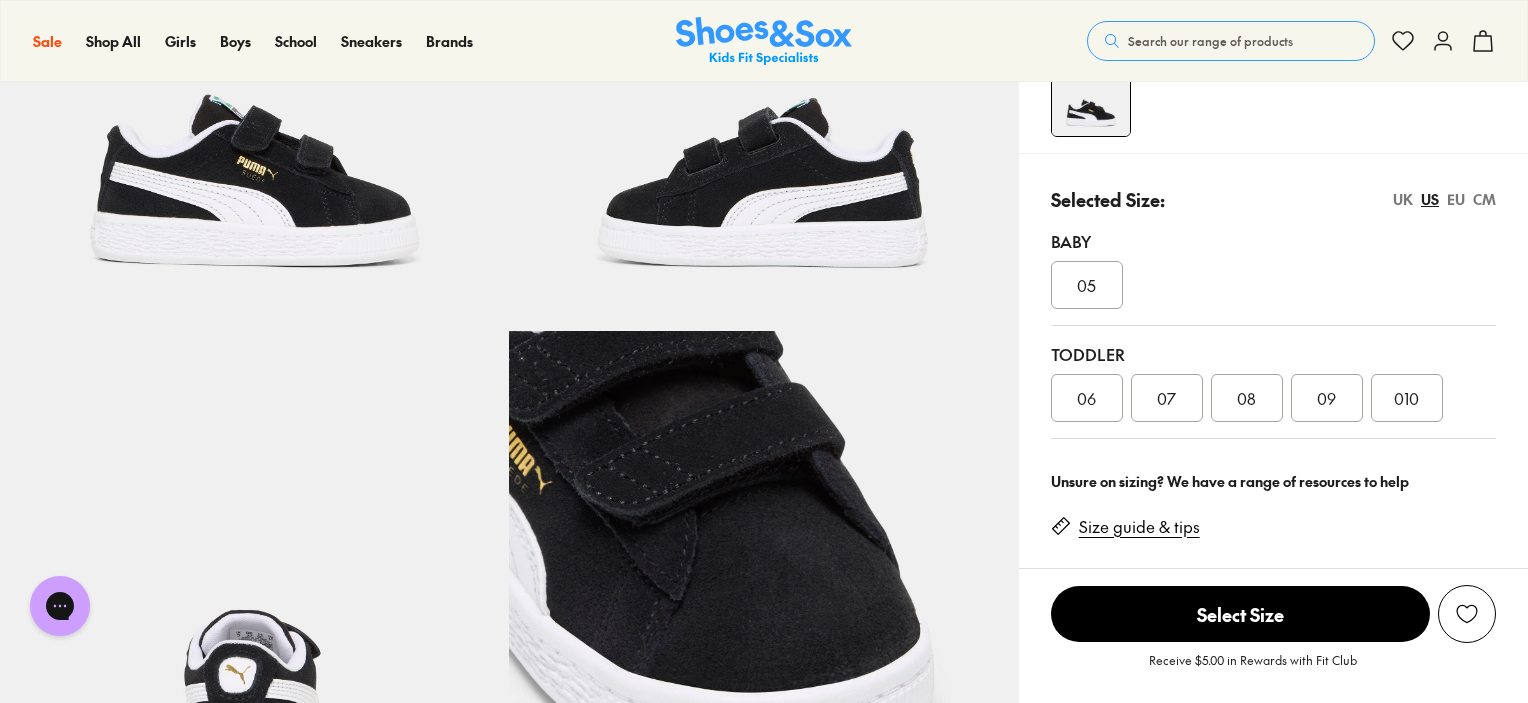 scroll, scrollTop: 0, scrollLeft: 0, axis: both 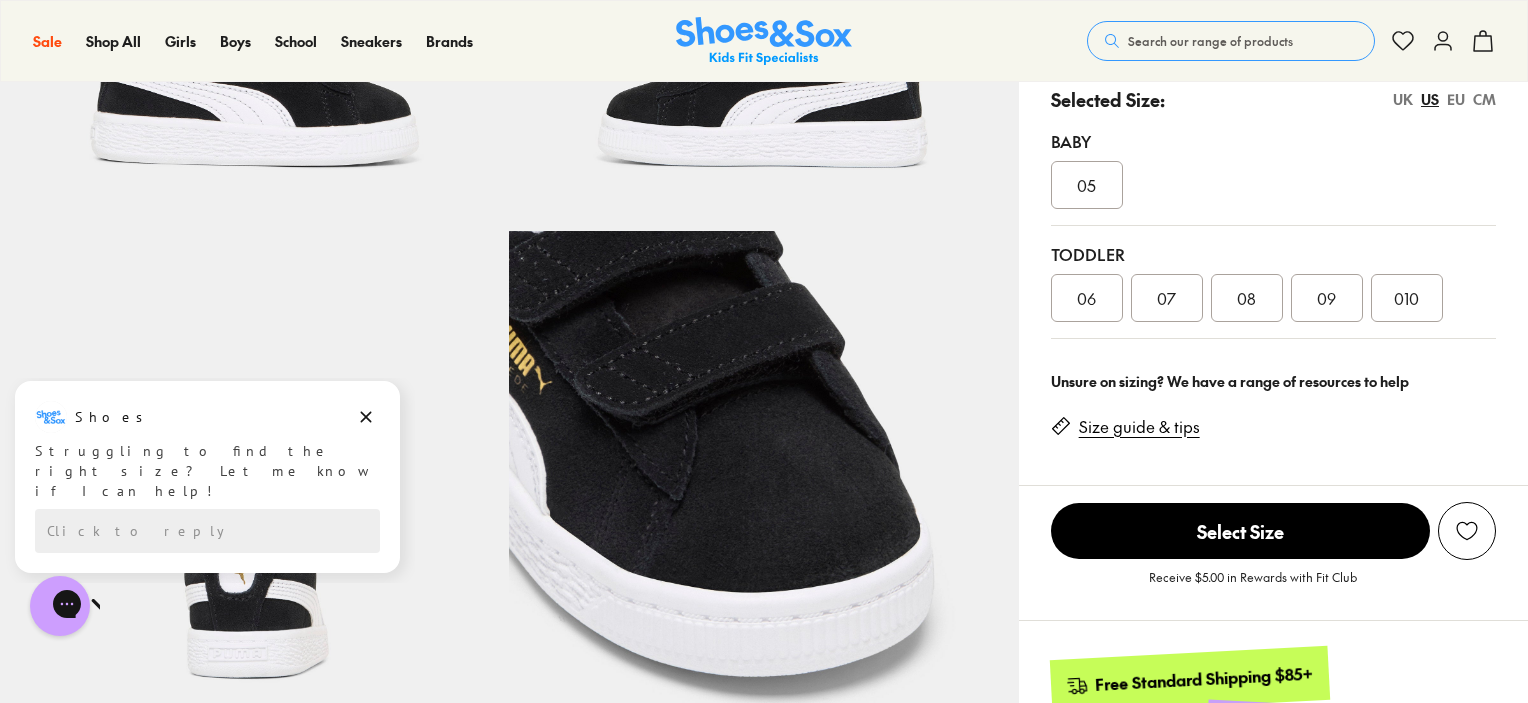 click on "06" at bounding box center (1086, 298) 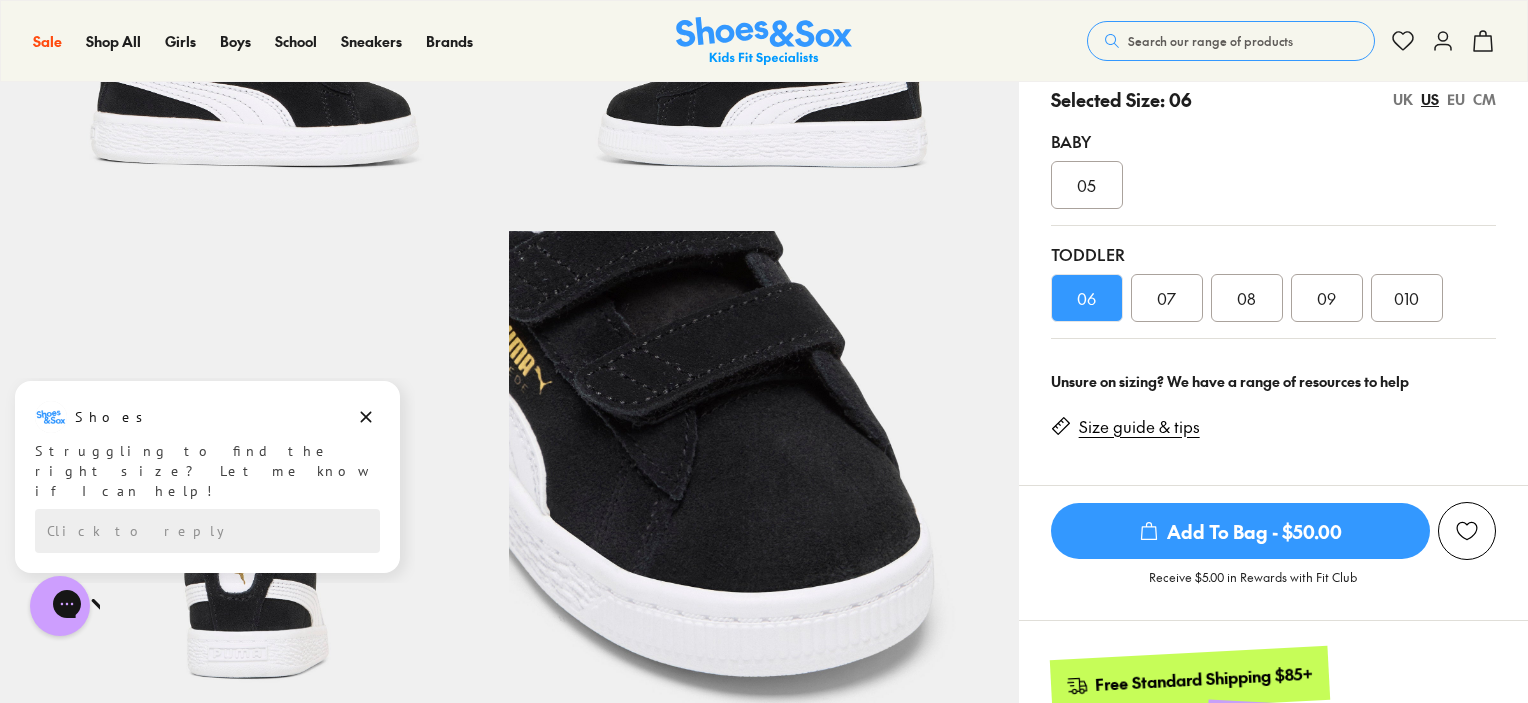click on "Add To Bag - $50.00" at bounding box center [1240, 531] 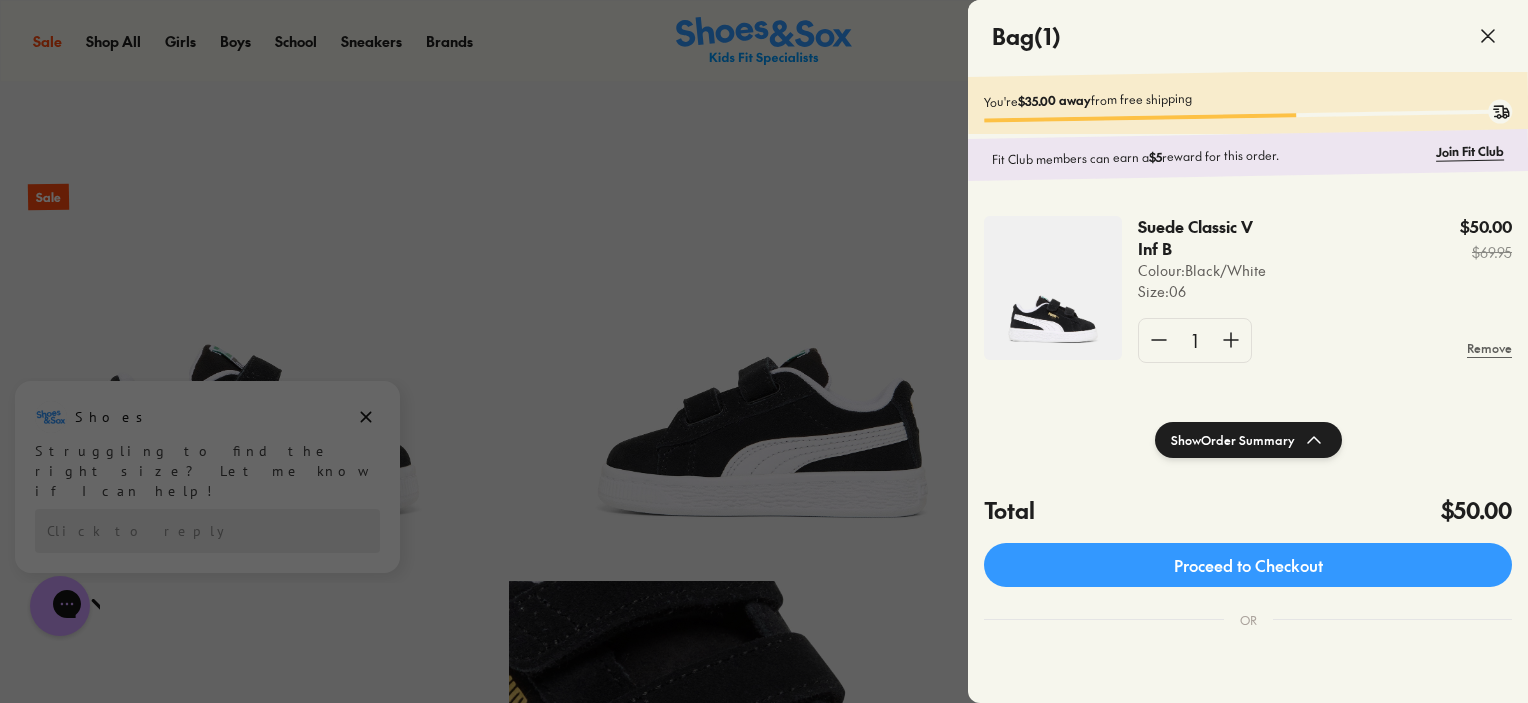 scroll, scrollTop: 0, scrollLeft: 0, axis: both 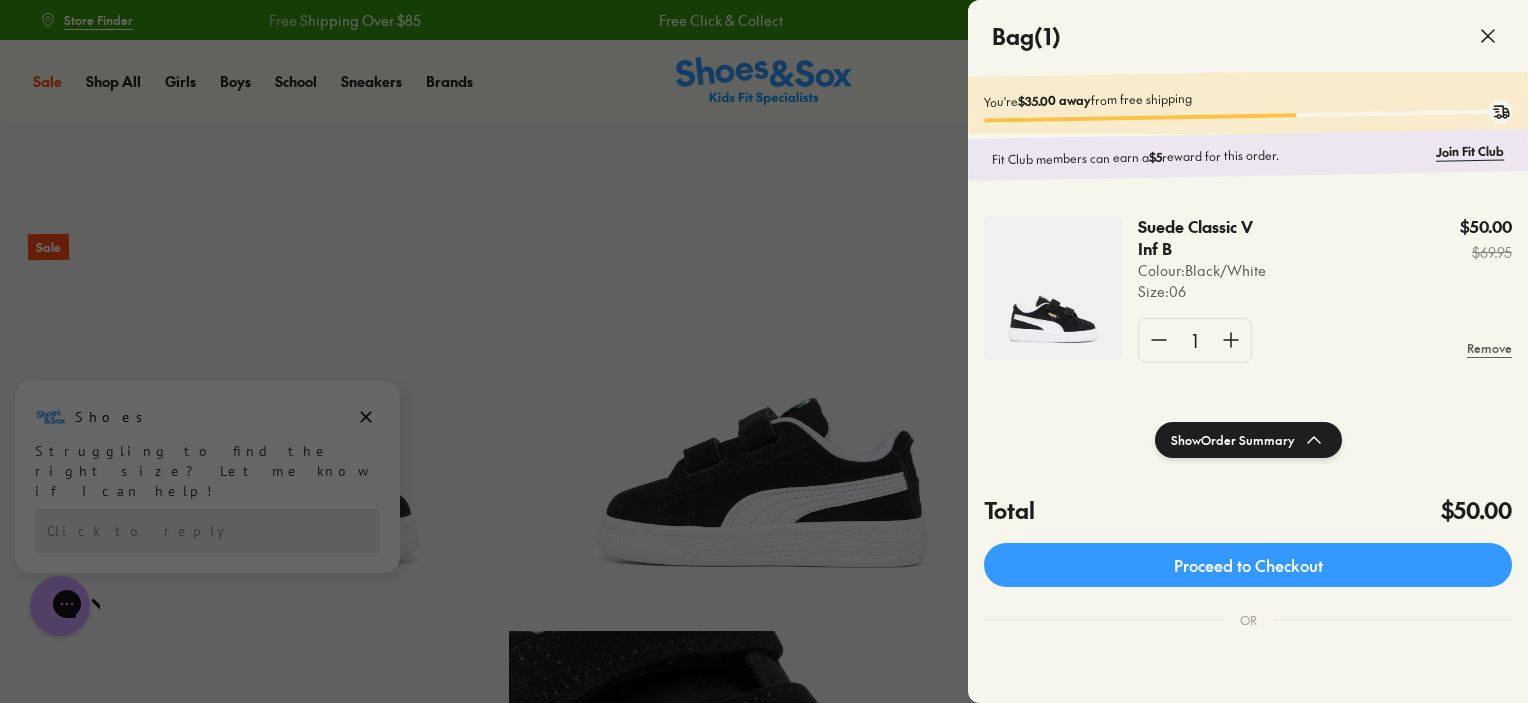 click 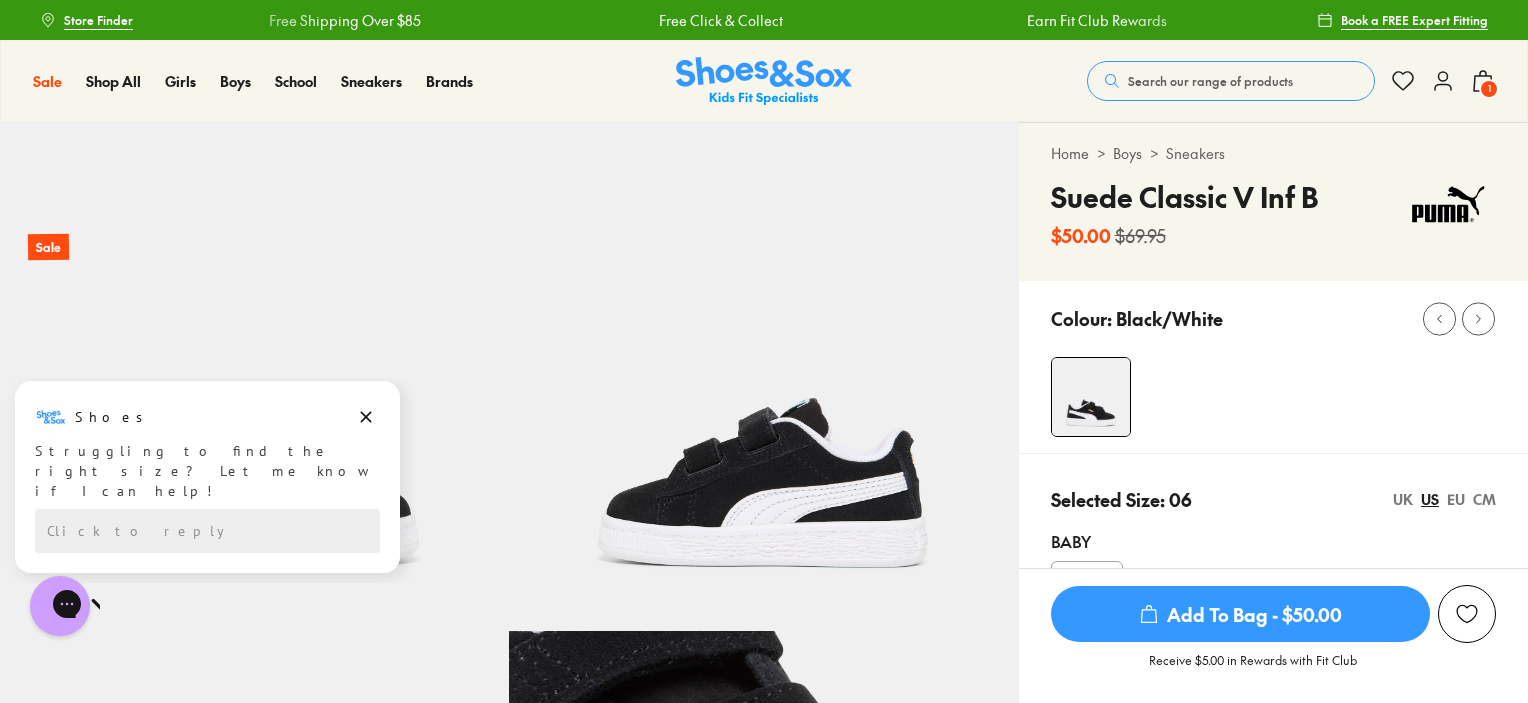 click 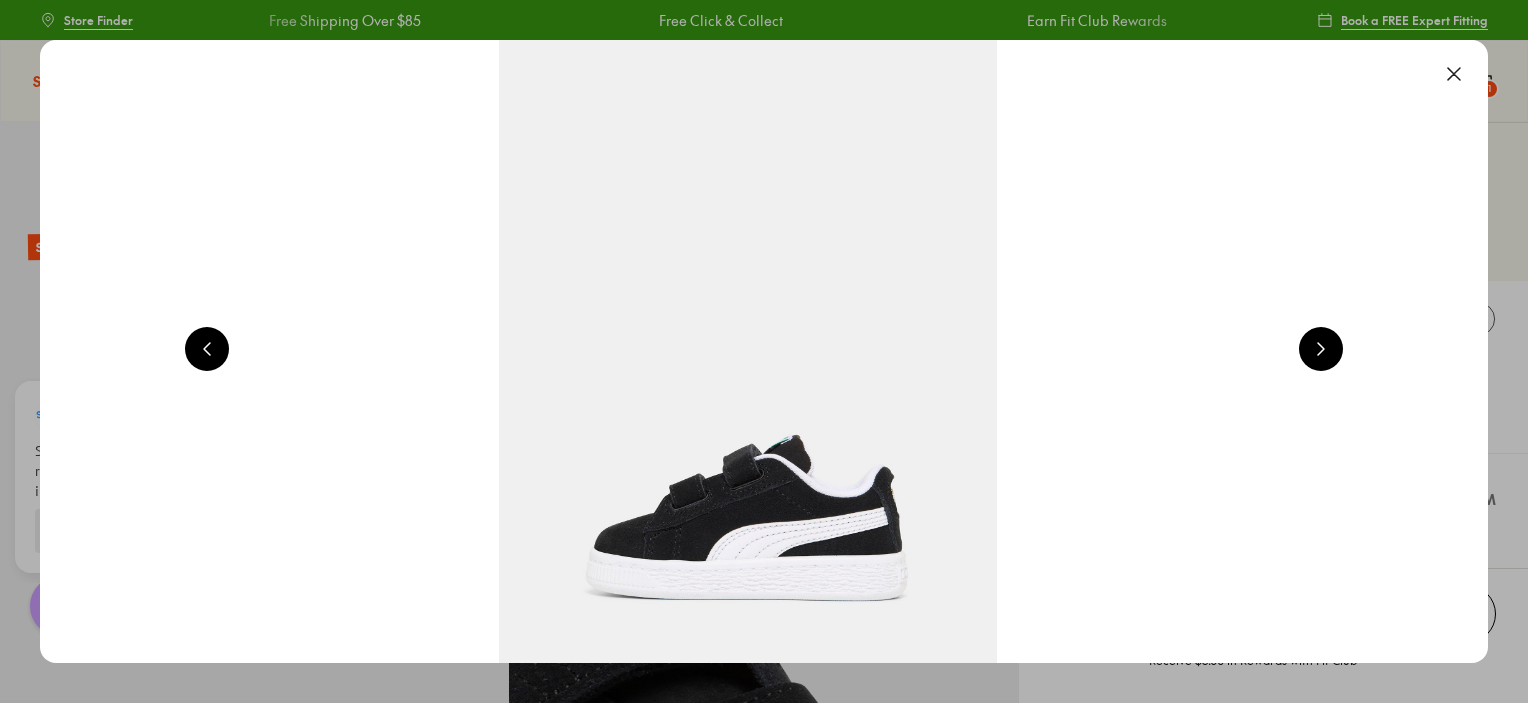 click at bounding box center (1454, 74) 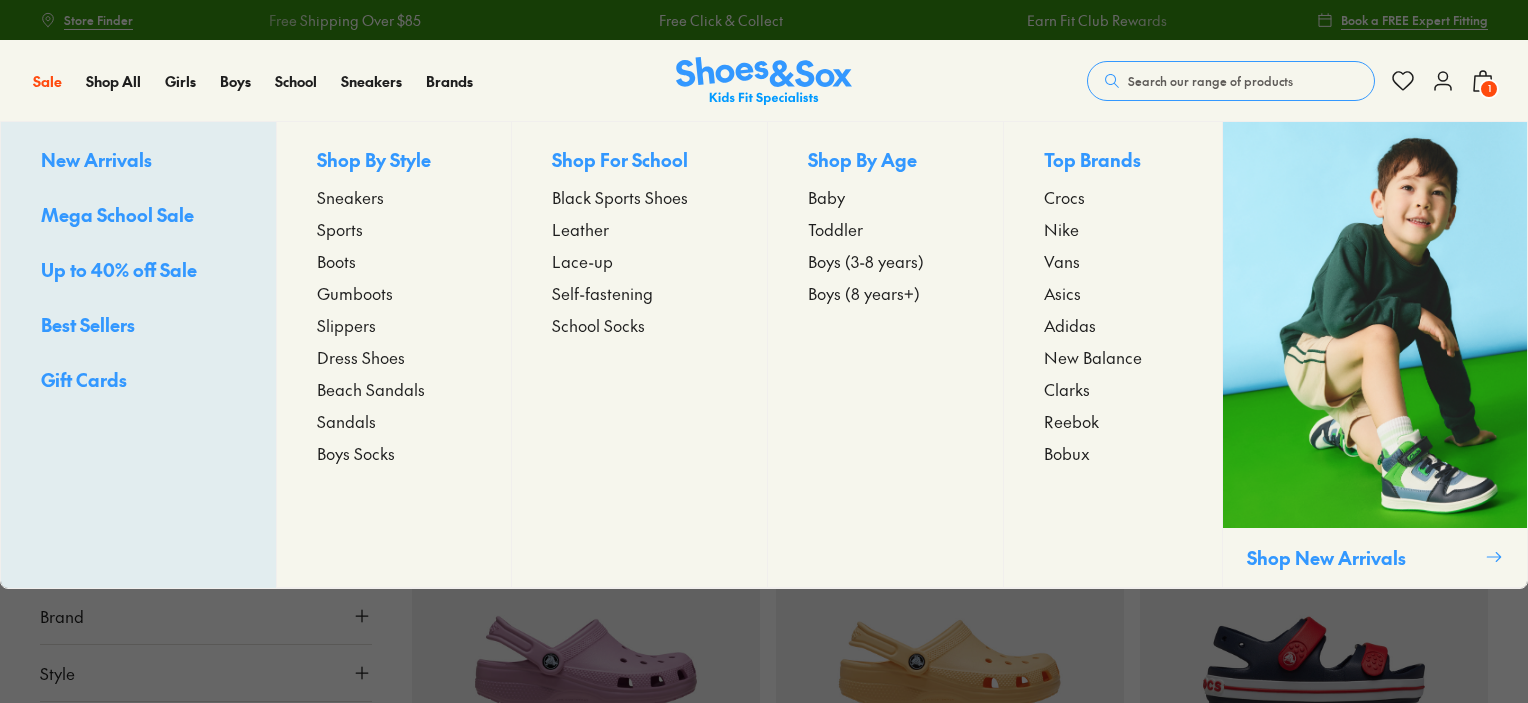 scroll, scrollTop: 2225, scrollLeft: 0, axis: vertical 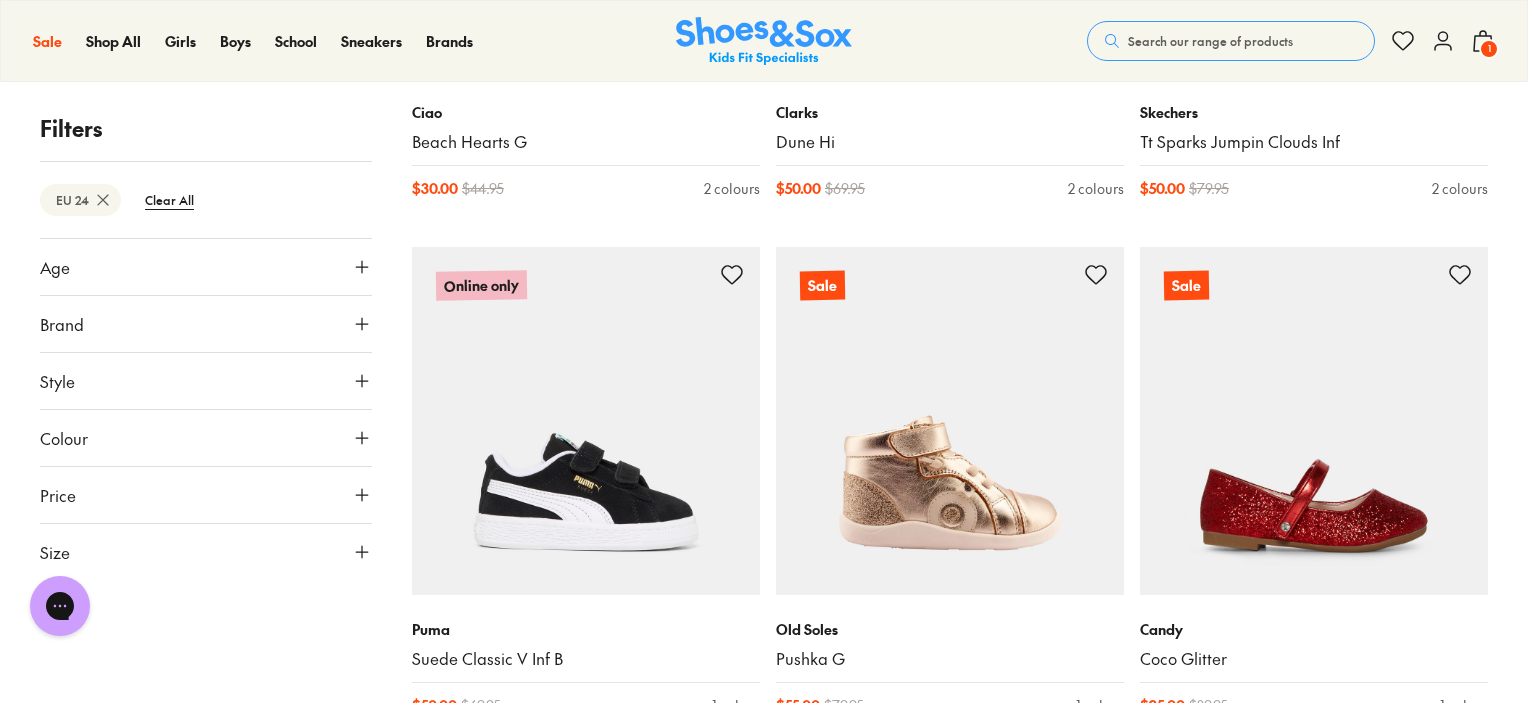 click 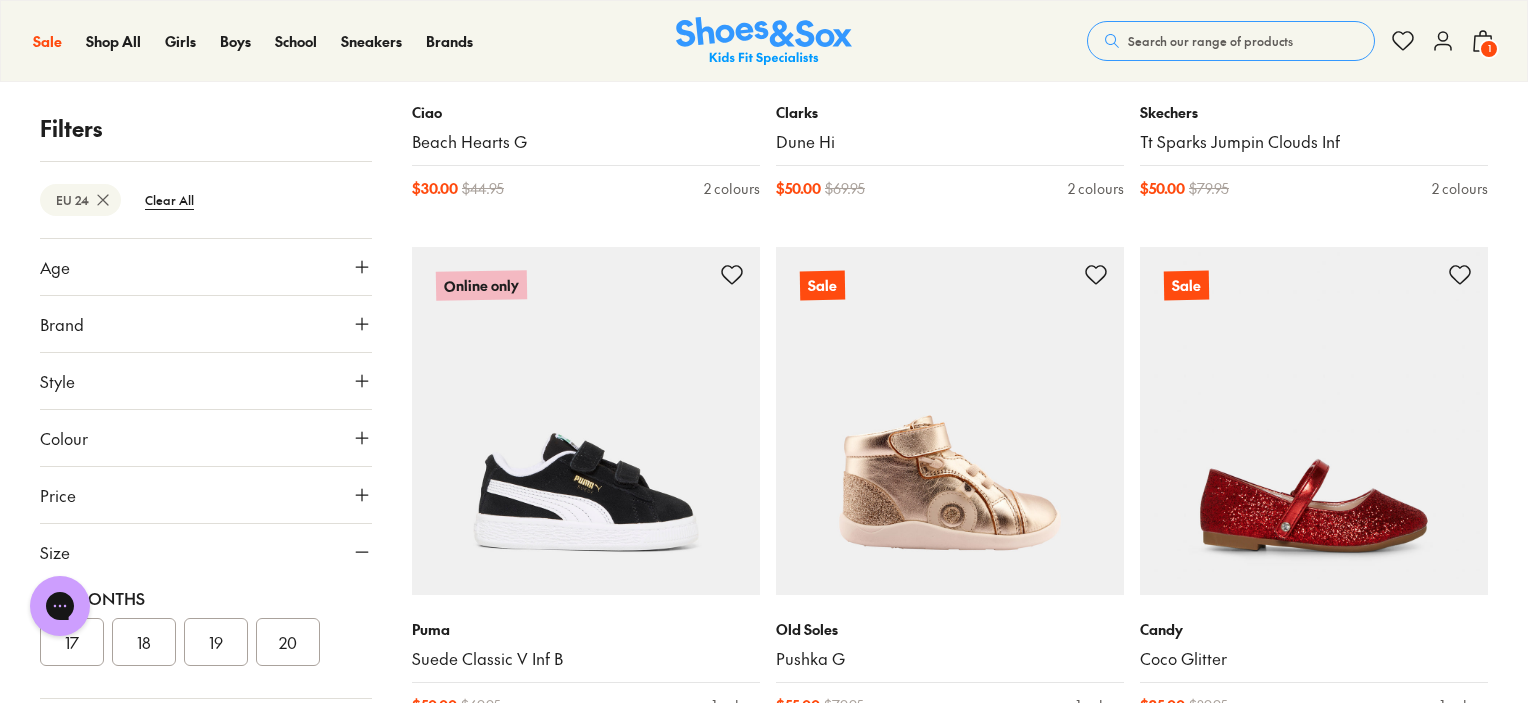 scroll, scrollTop: 200, scrollLeft: 0, axis: vertical 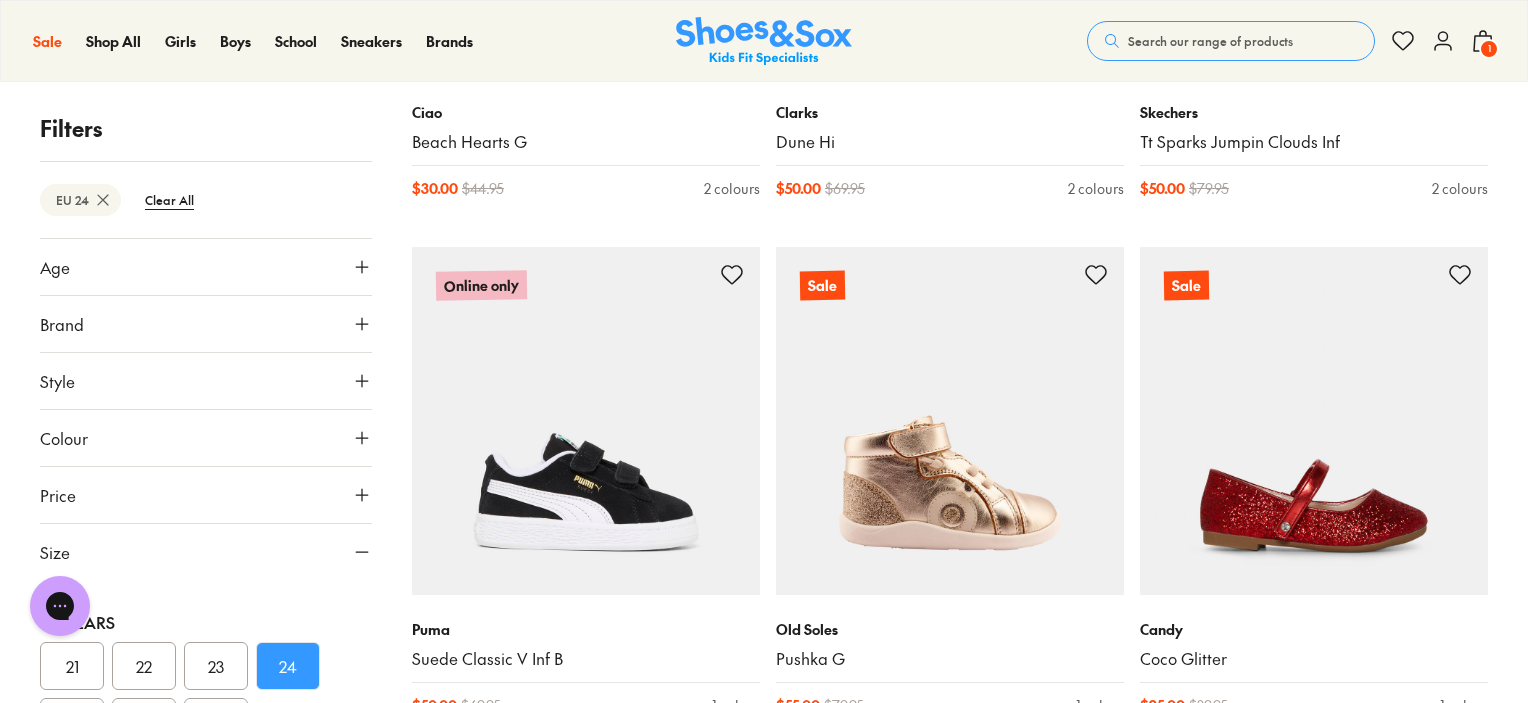click on "24" at bounding box center (288, 666) 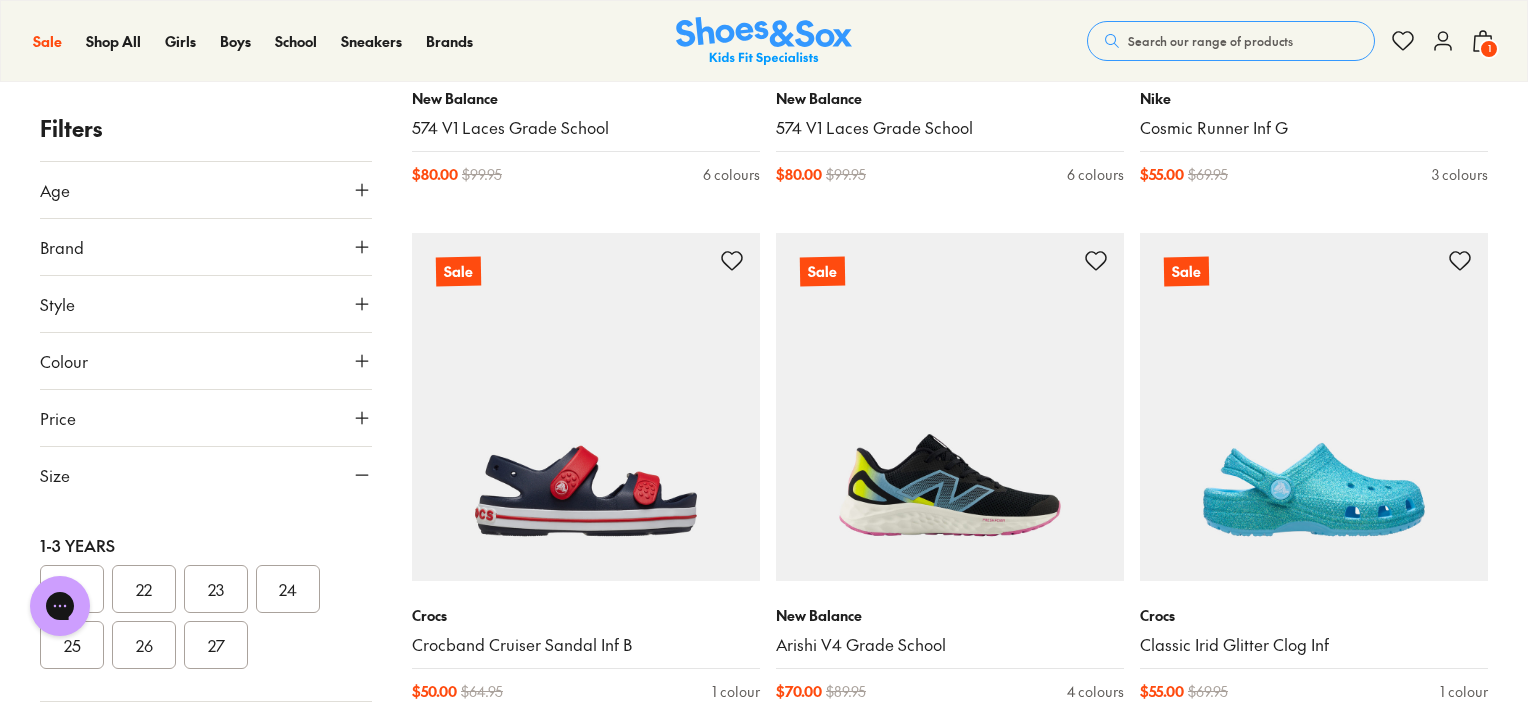 scroll, scrollTop: 4864, scrollLeft: 0, axis: vertical 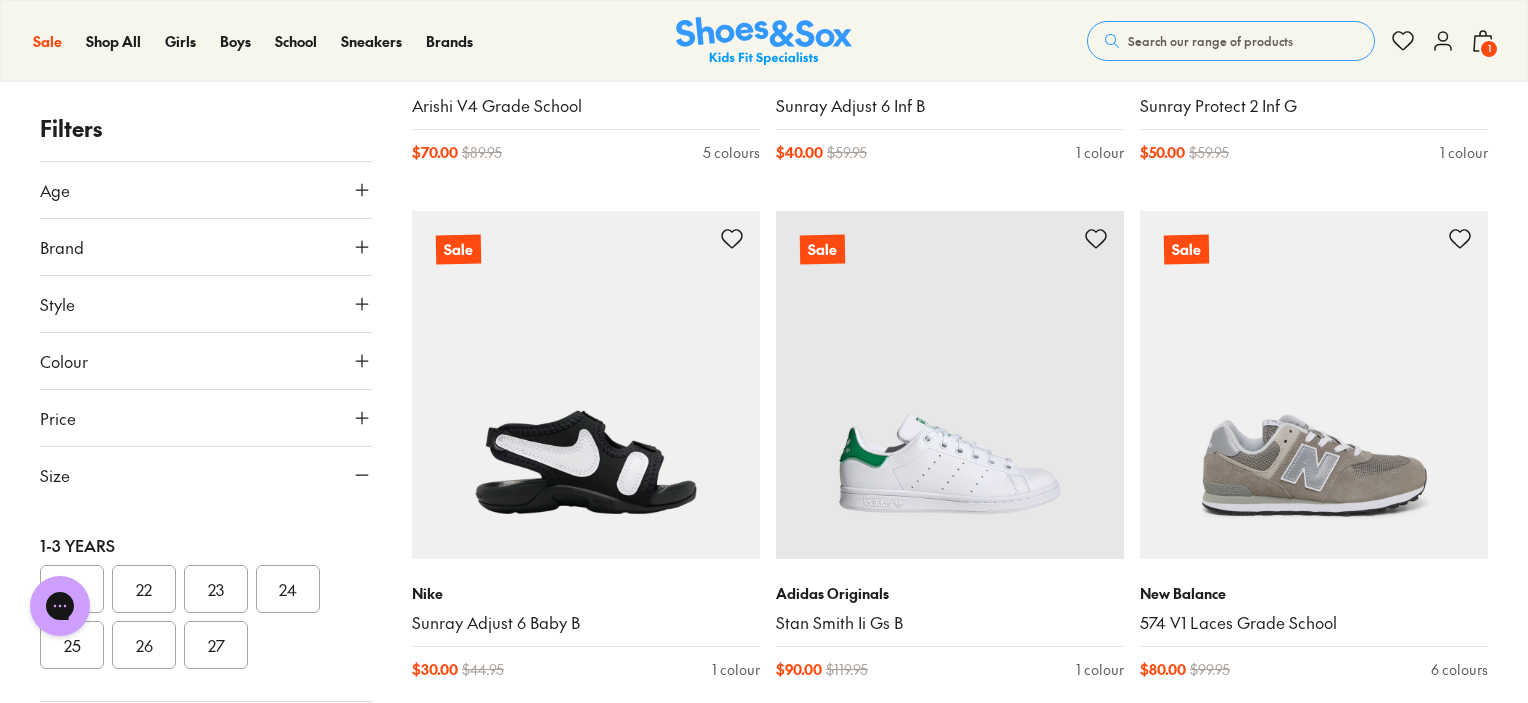 click on "24" at bounding box center [288, 589] 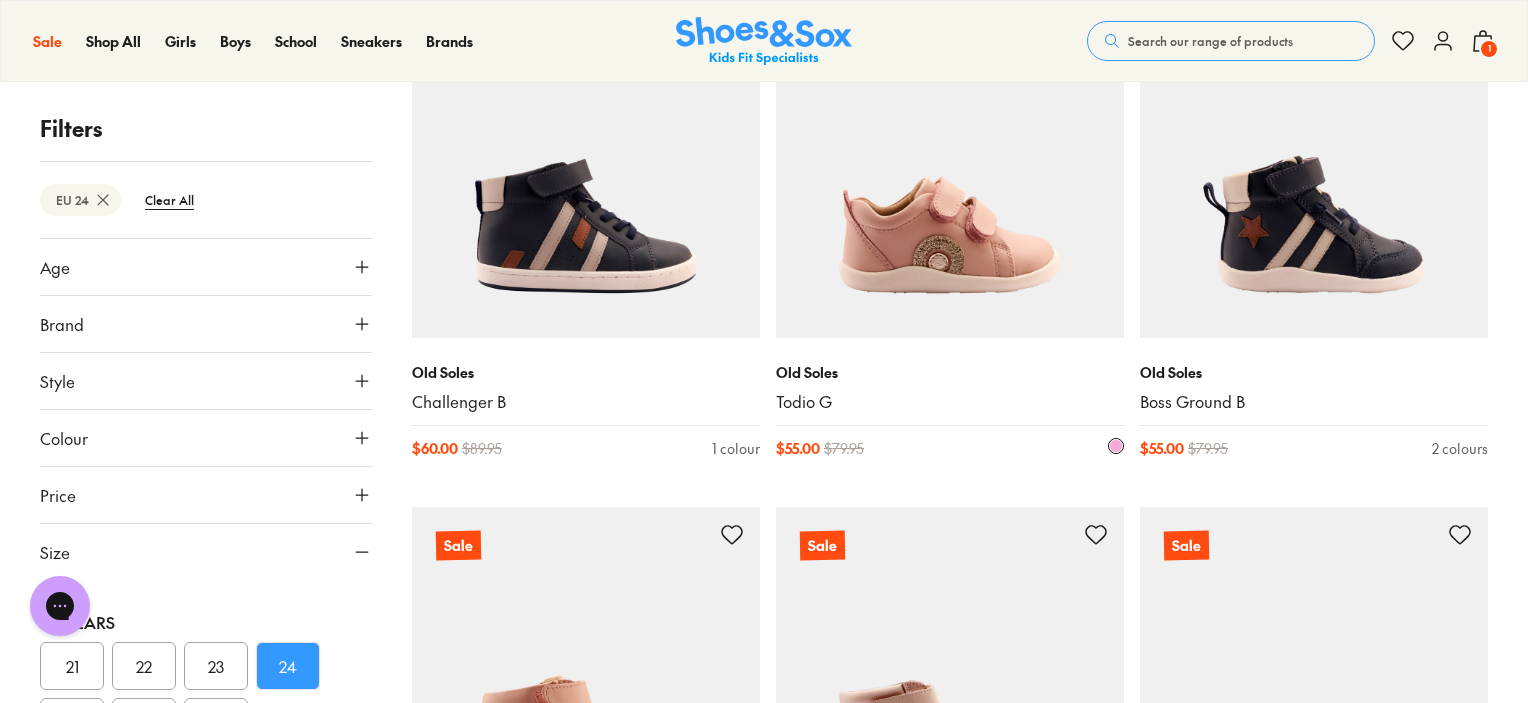 scroll, scrollTop: 4600, scrollLeft: 0, axis: vertical 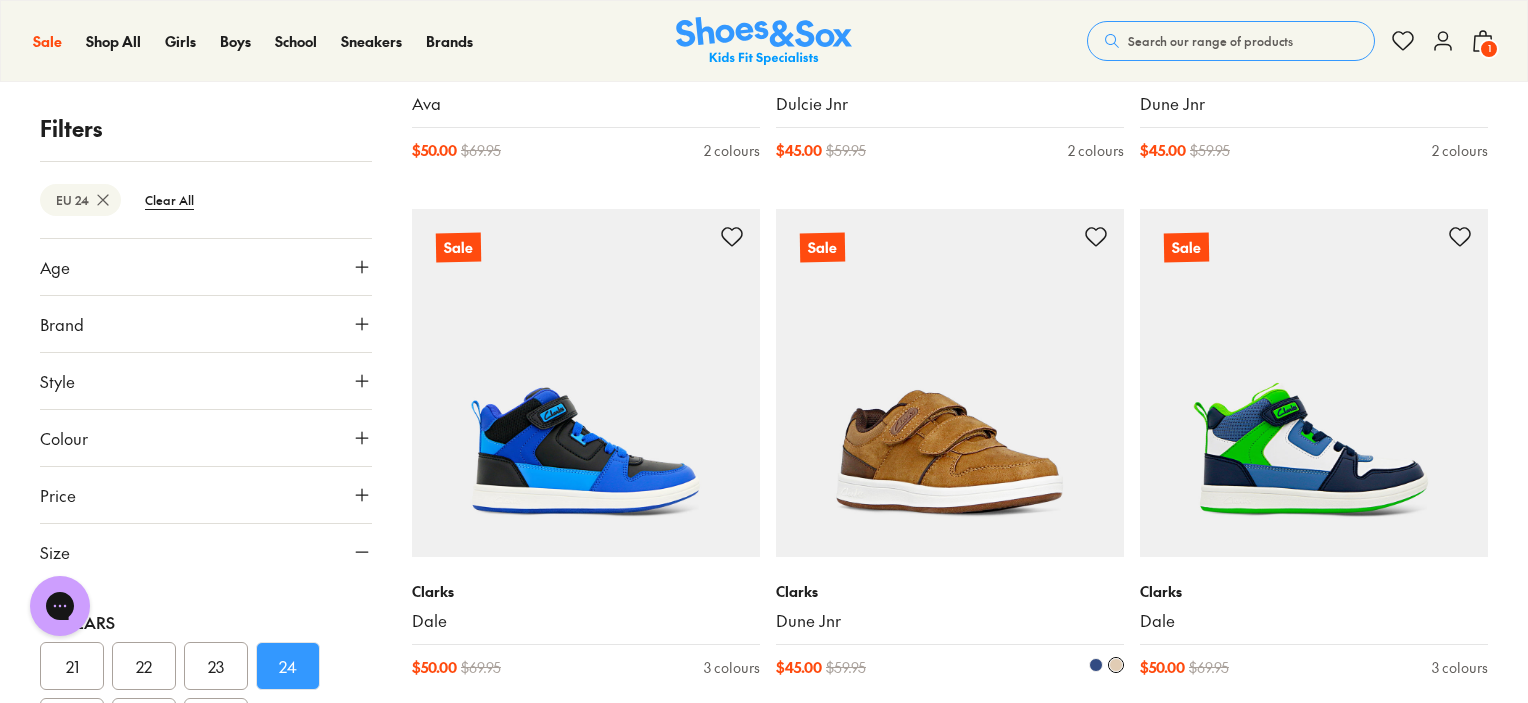 click 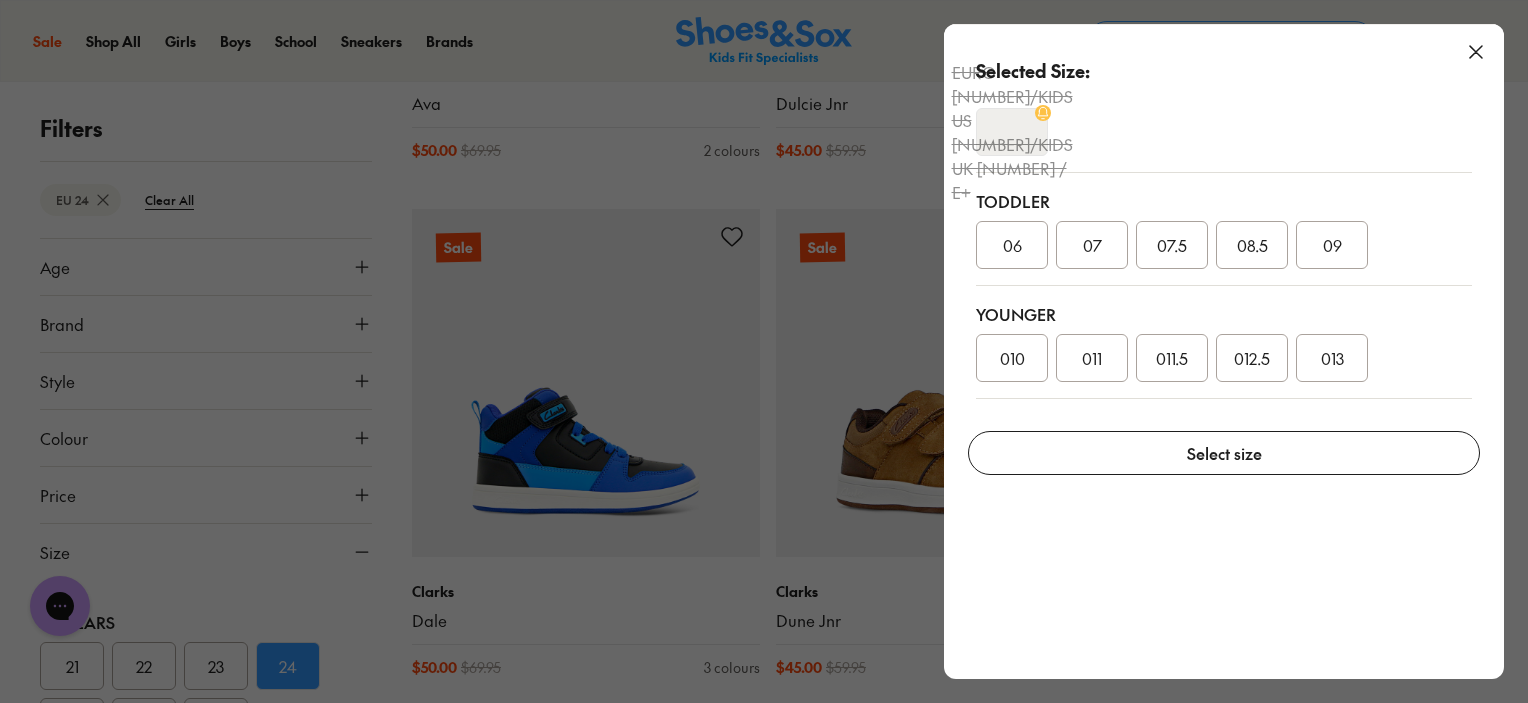 click on "06" at bounding box center (1012, 245) 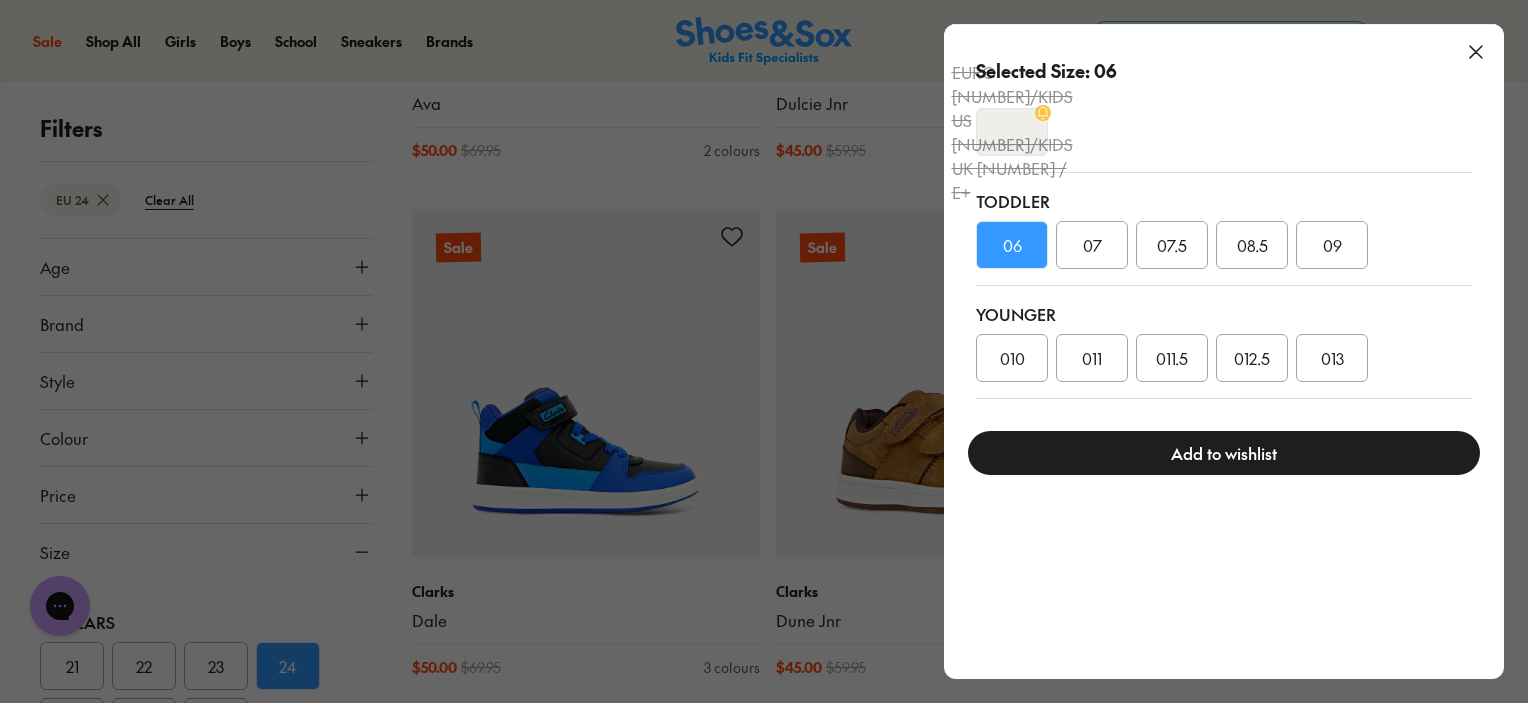 click on "Add to wishlist" at bounding box center [1224, 453] 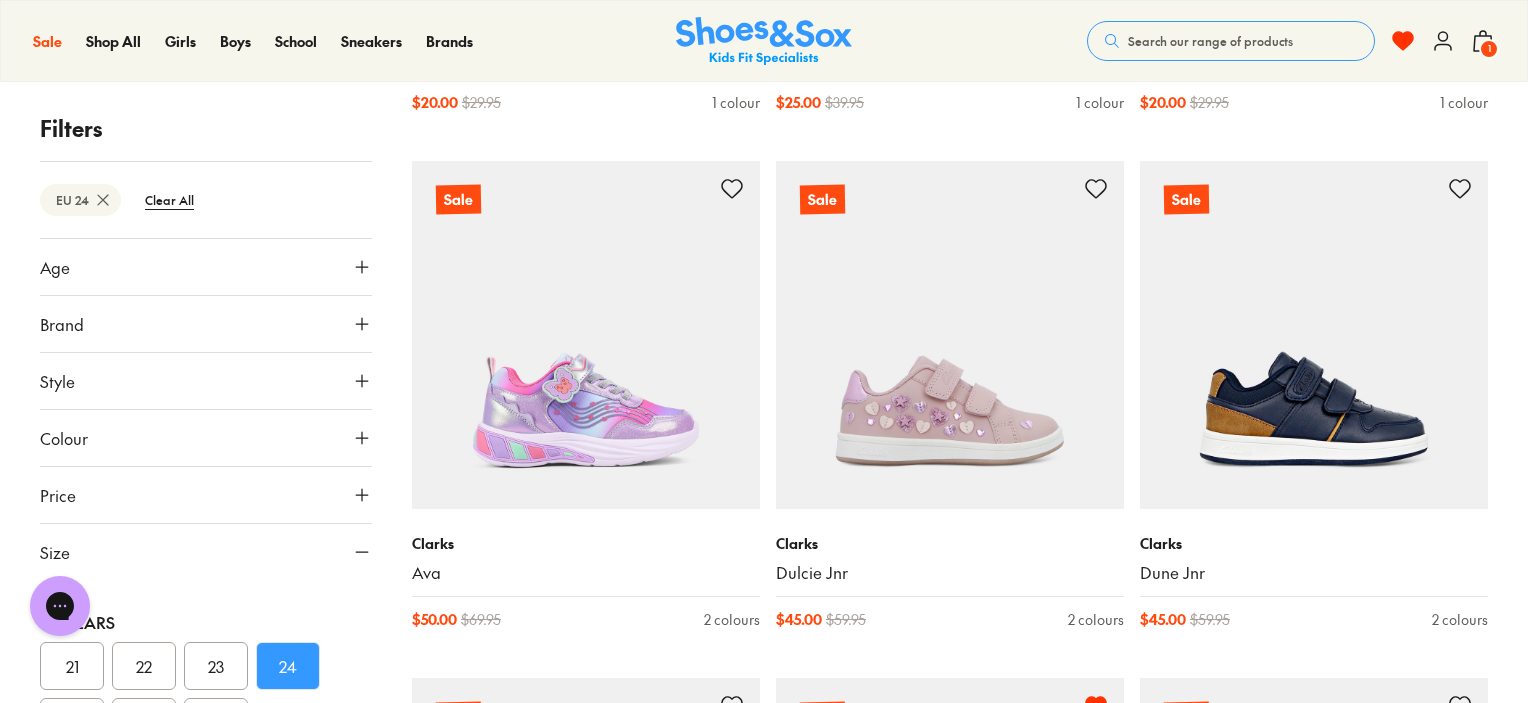 scroll, scrollTop: 9000, scrollLeft: 0, axis: vertical 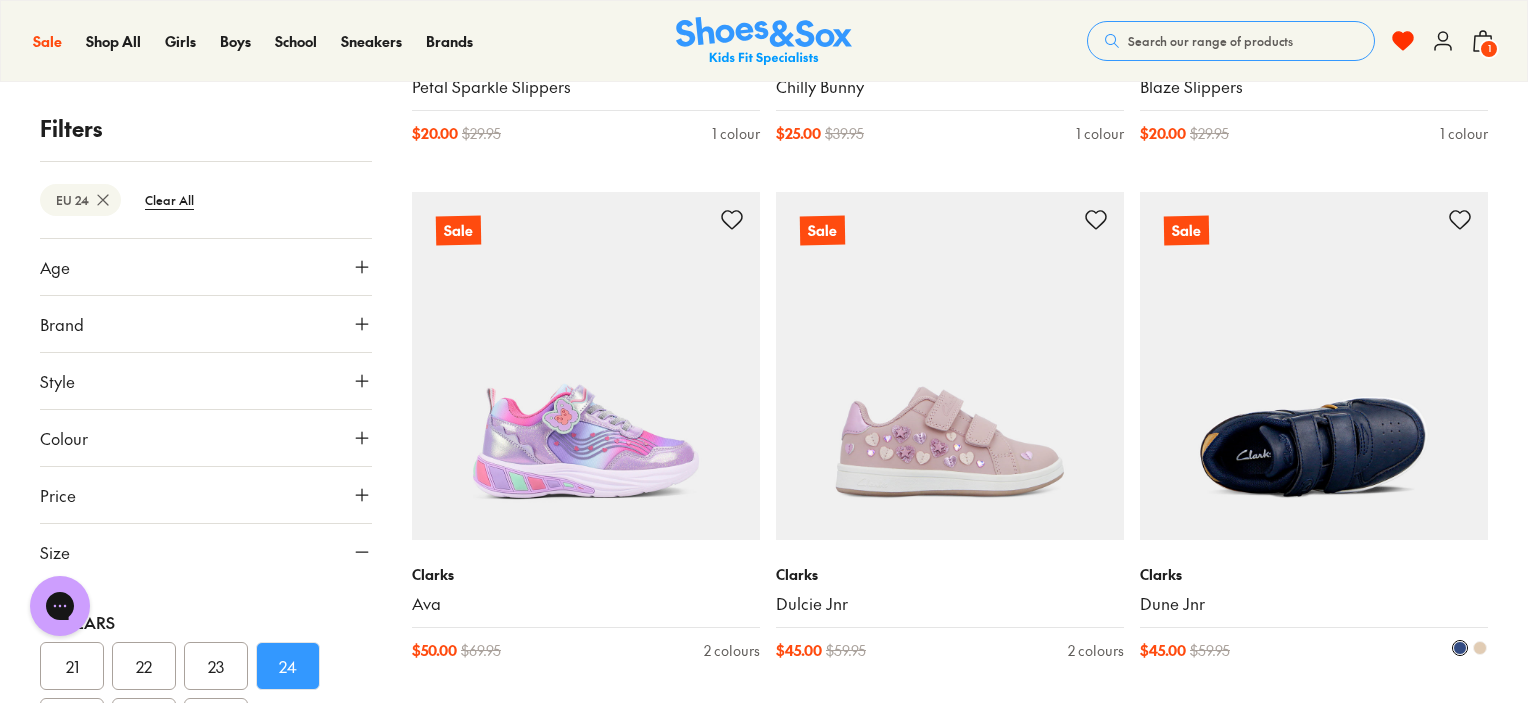 click at bounding box center (1314, 366) 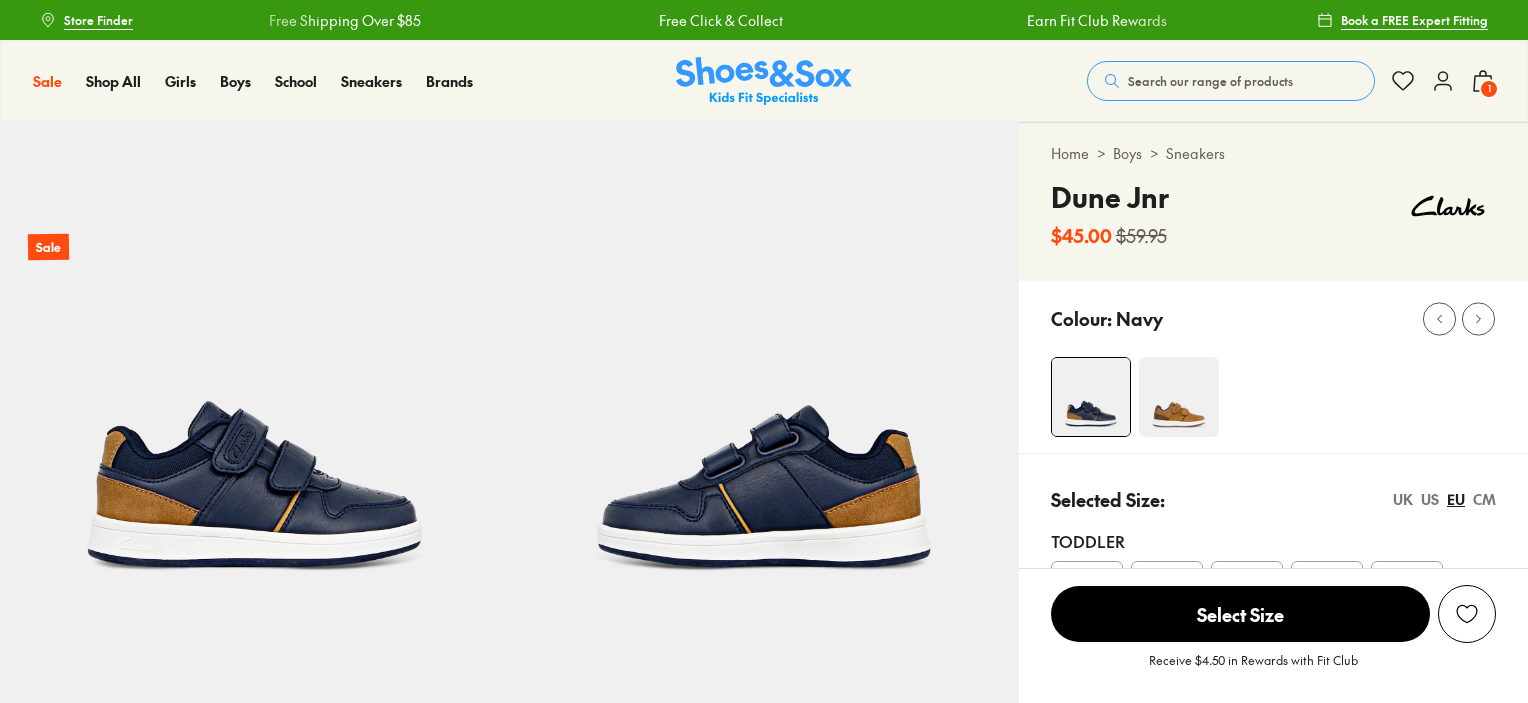 click at bounding box center [1448, 206] 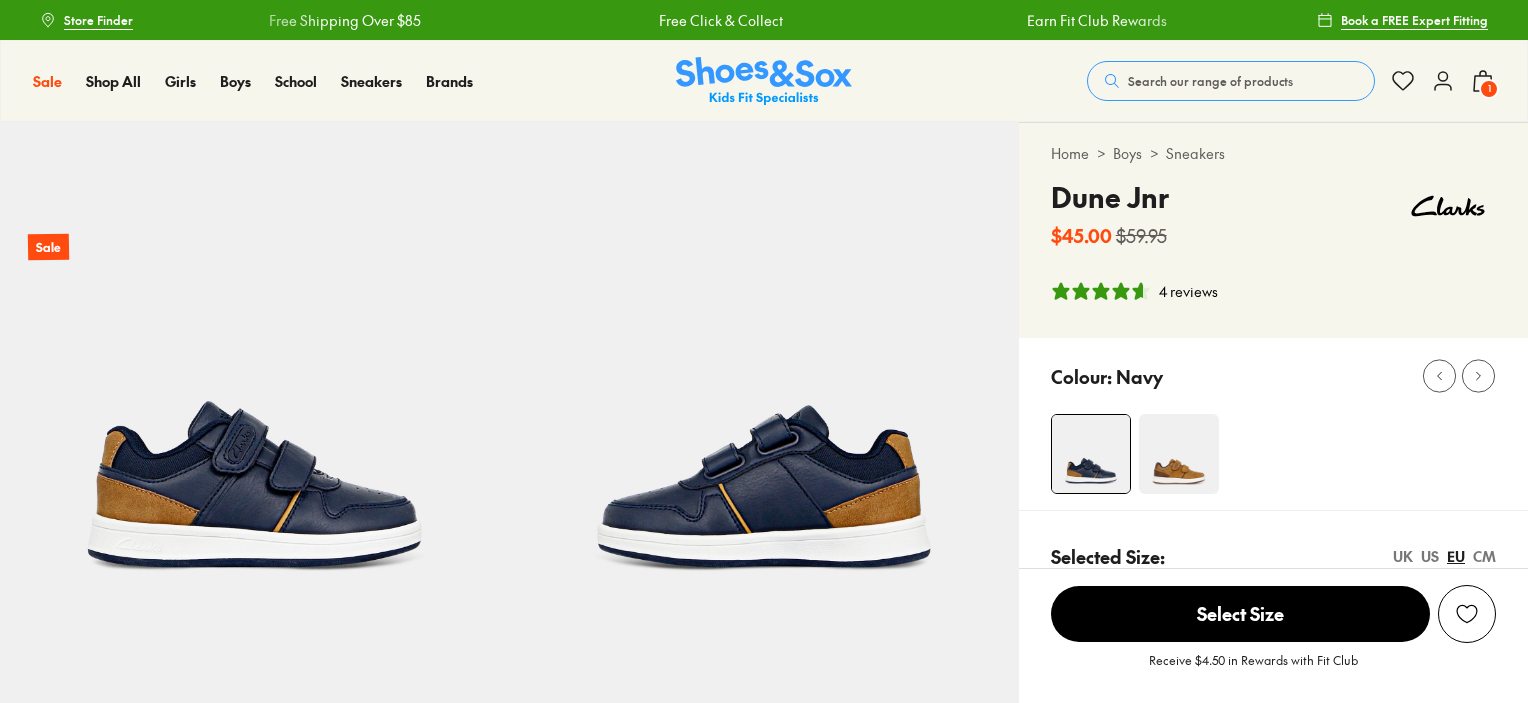 scroll, scrollTop: 0, scrollLeft: 0, axis: both 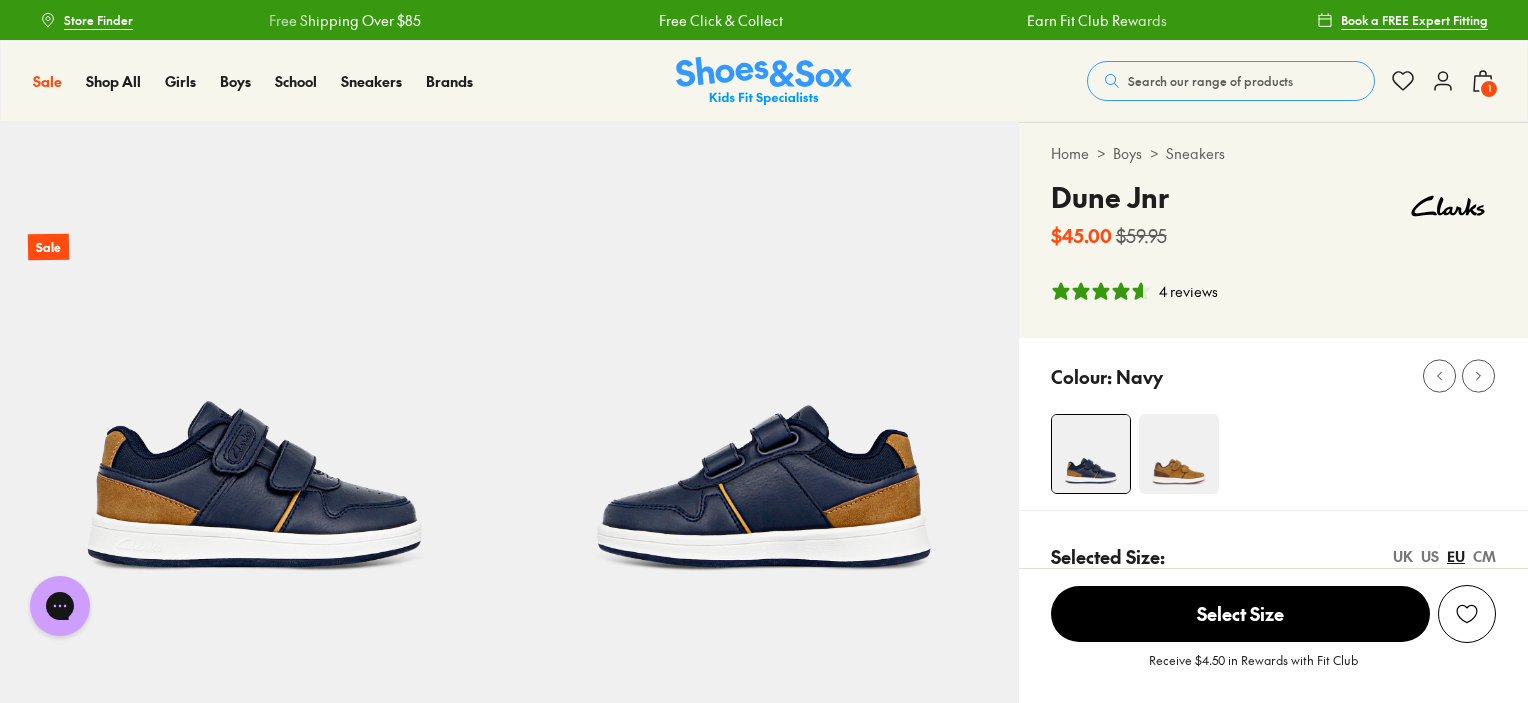 select on "*" 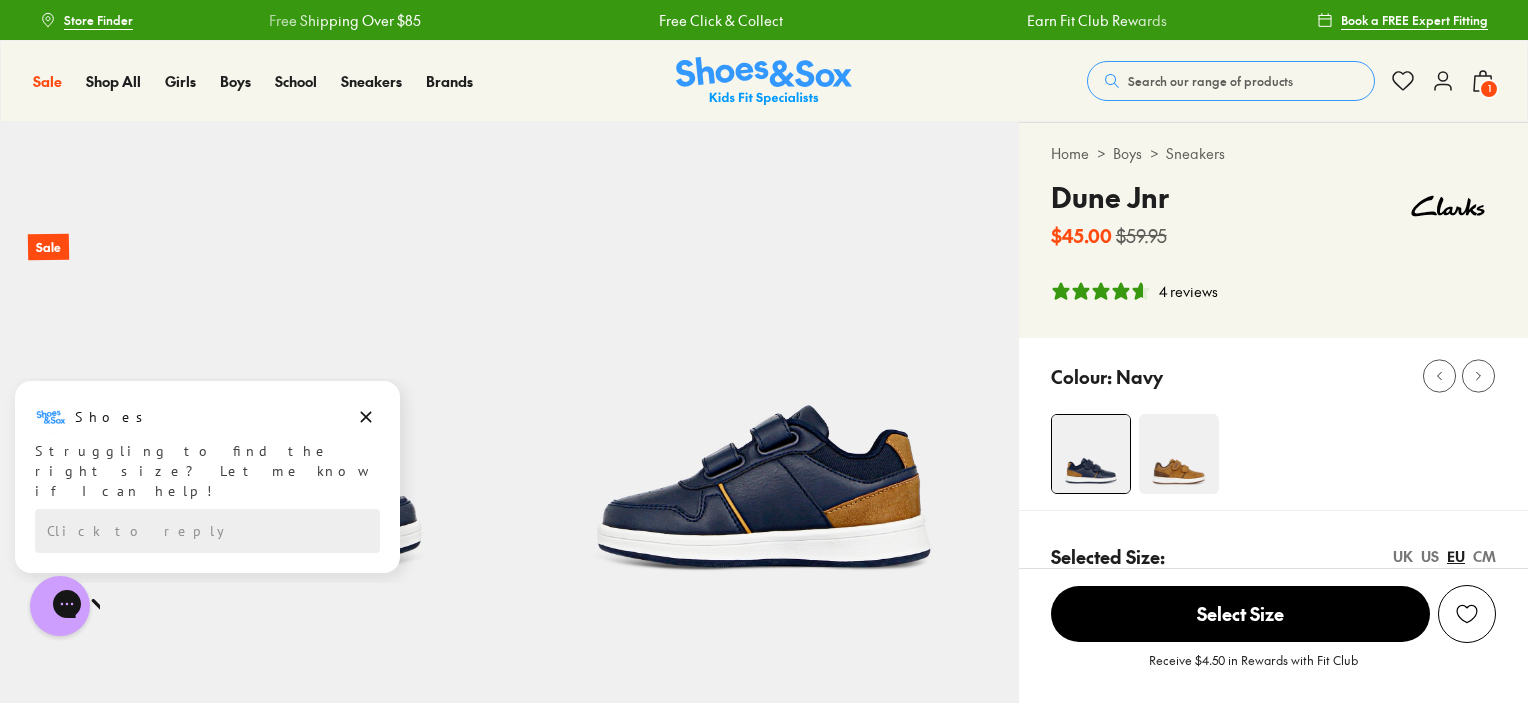 click at bounding box center [1467, 614] 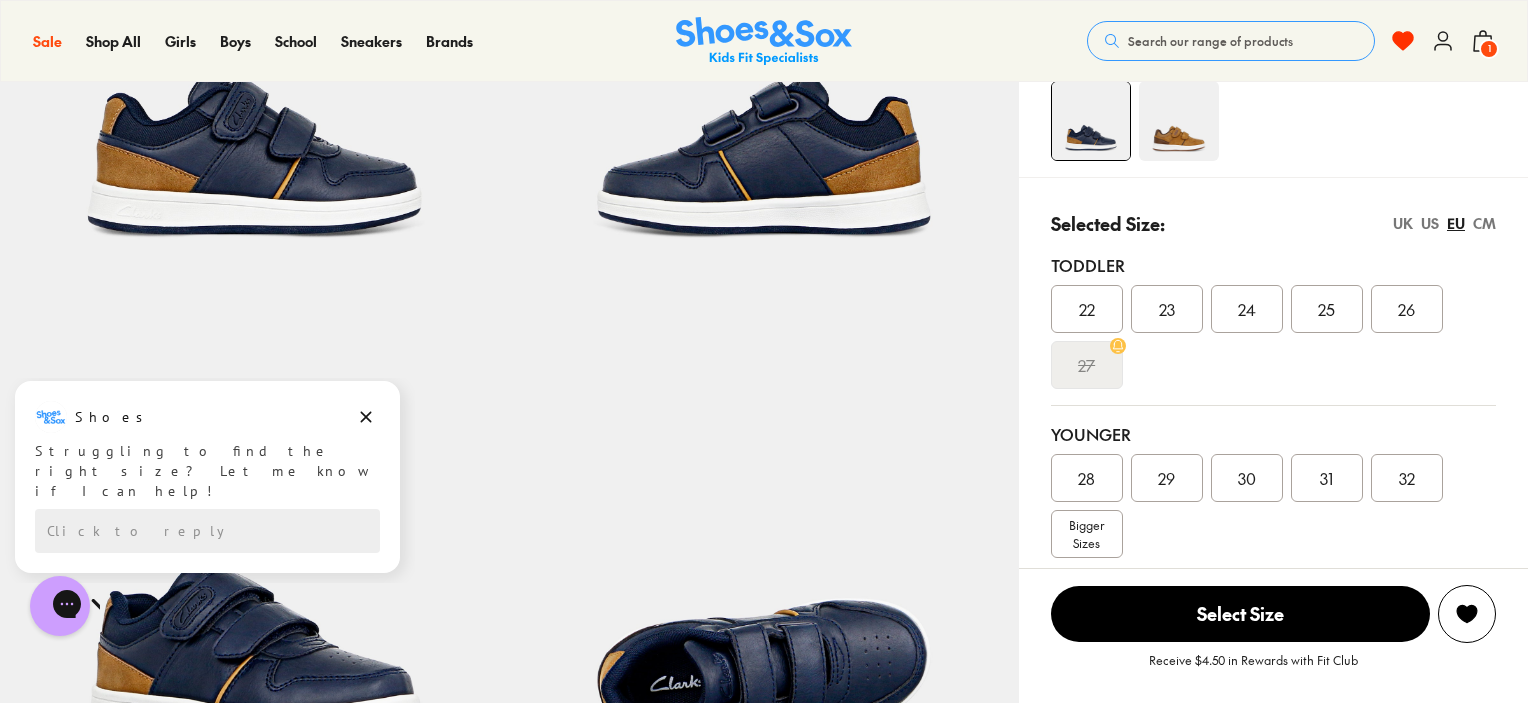scroll, scrollTop: 400, scrollLeft: 0, axis: vertical 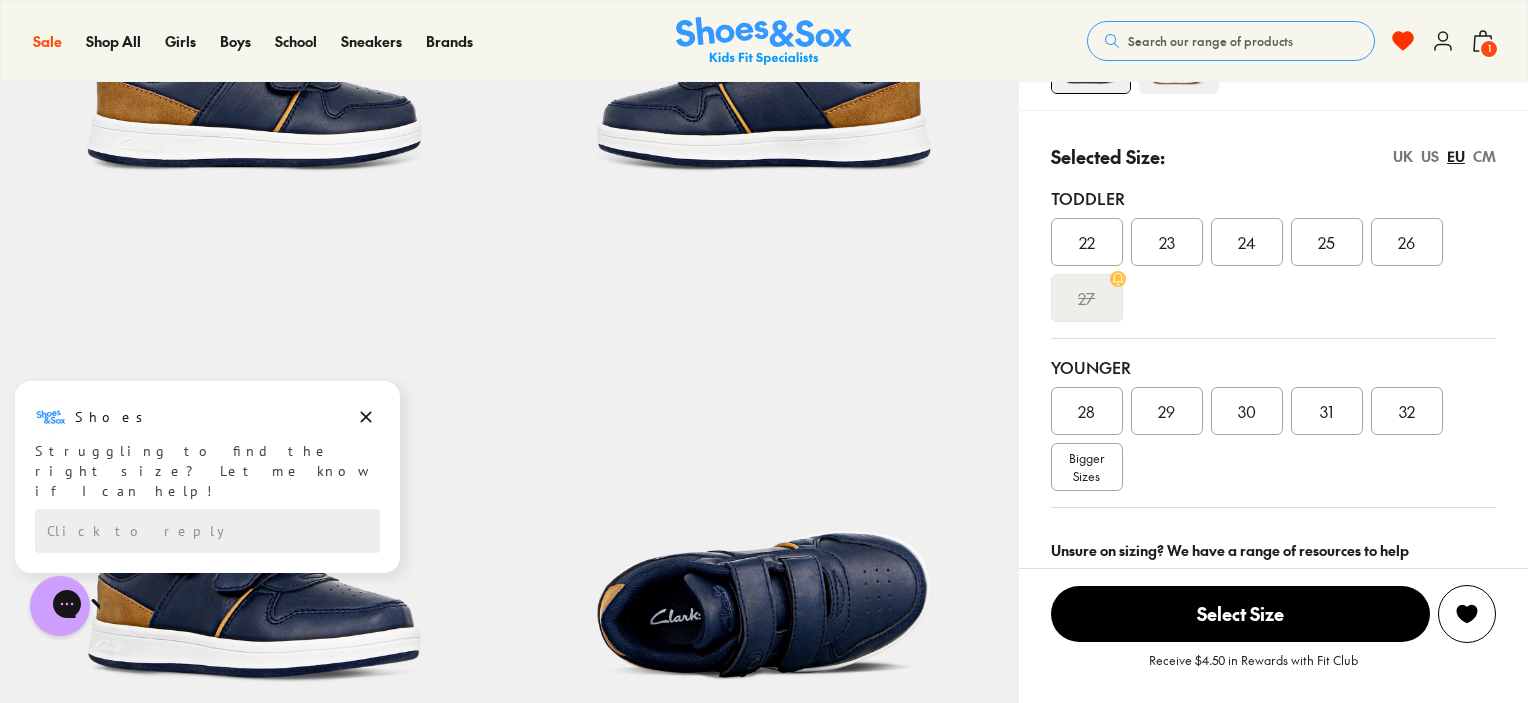 click on "25" at bounding box center (1326, 242) 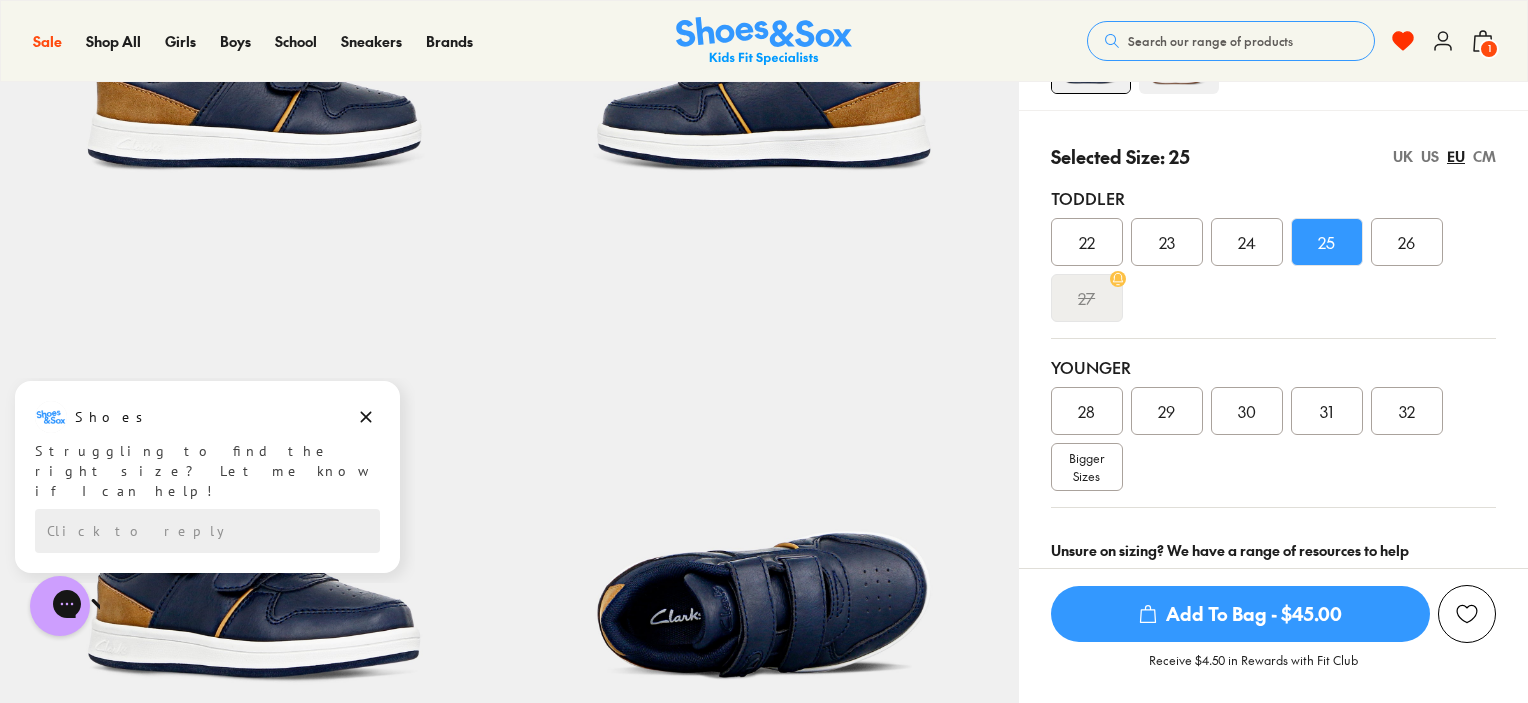 click at bounding box center (1467, 614) 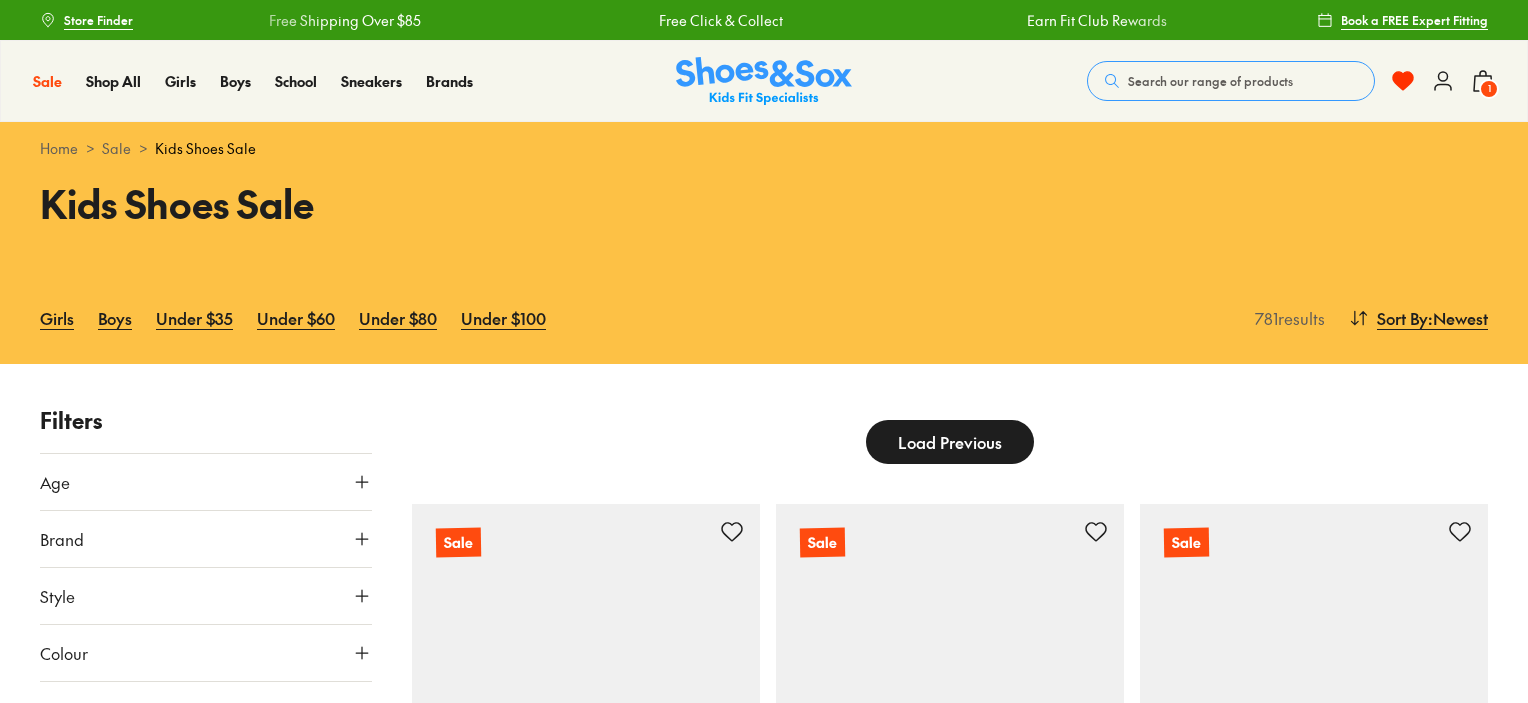scroll, scrollTop: 0, scrollLeft: 0, axis: both 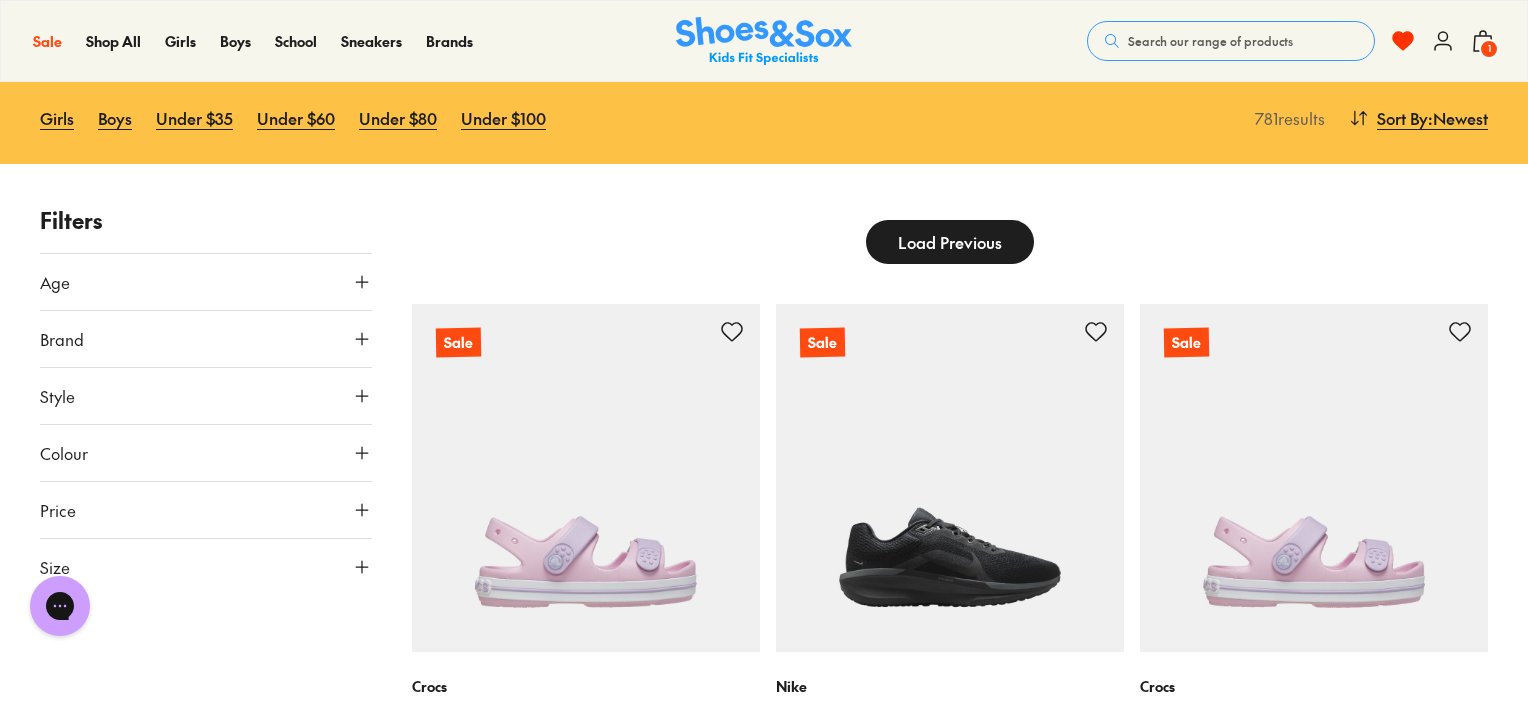 click on "Load Previous" at bounding box center [950, 242] 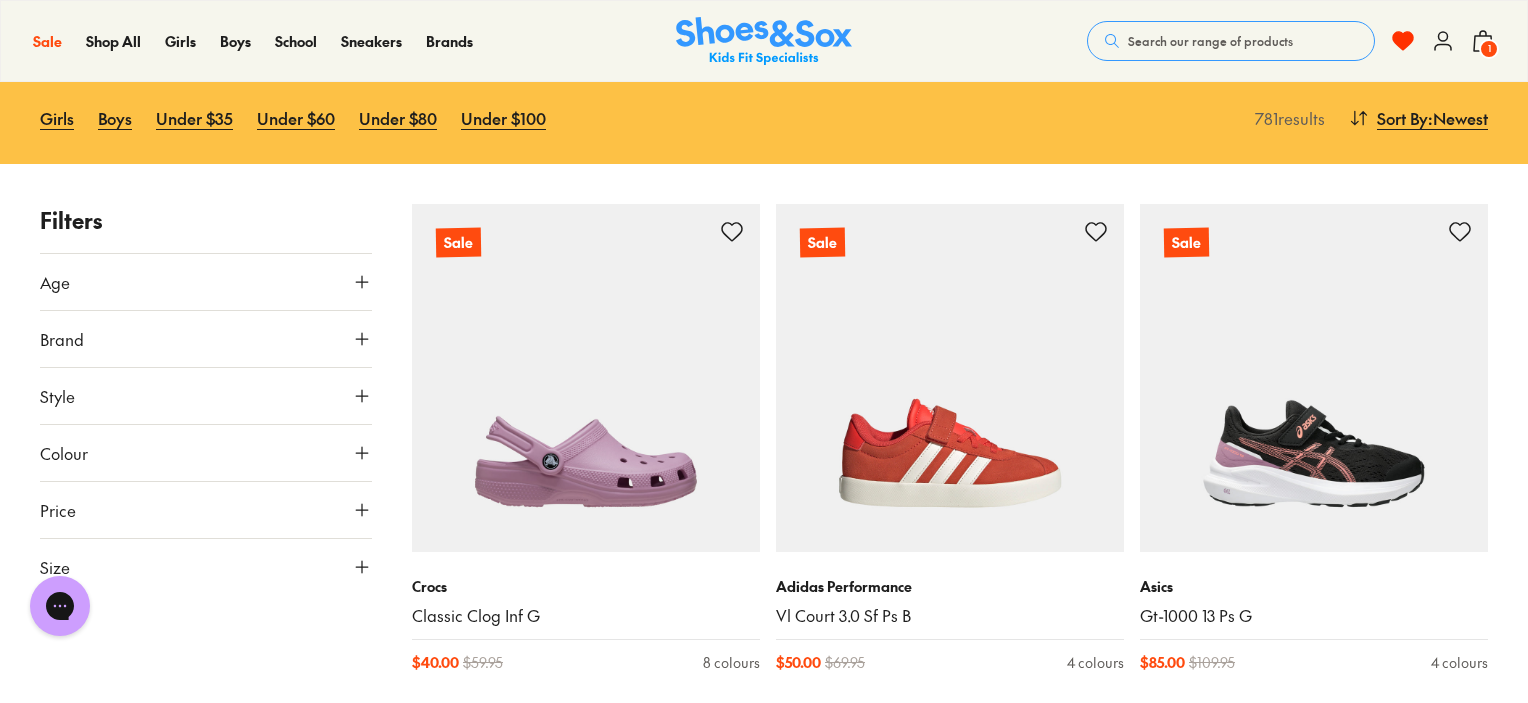 scroll, scrollTop: 5962, scrollLeft: 0, axis: vertical 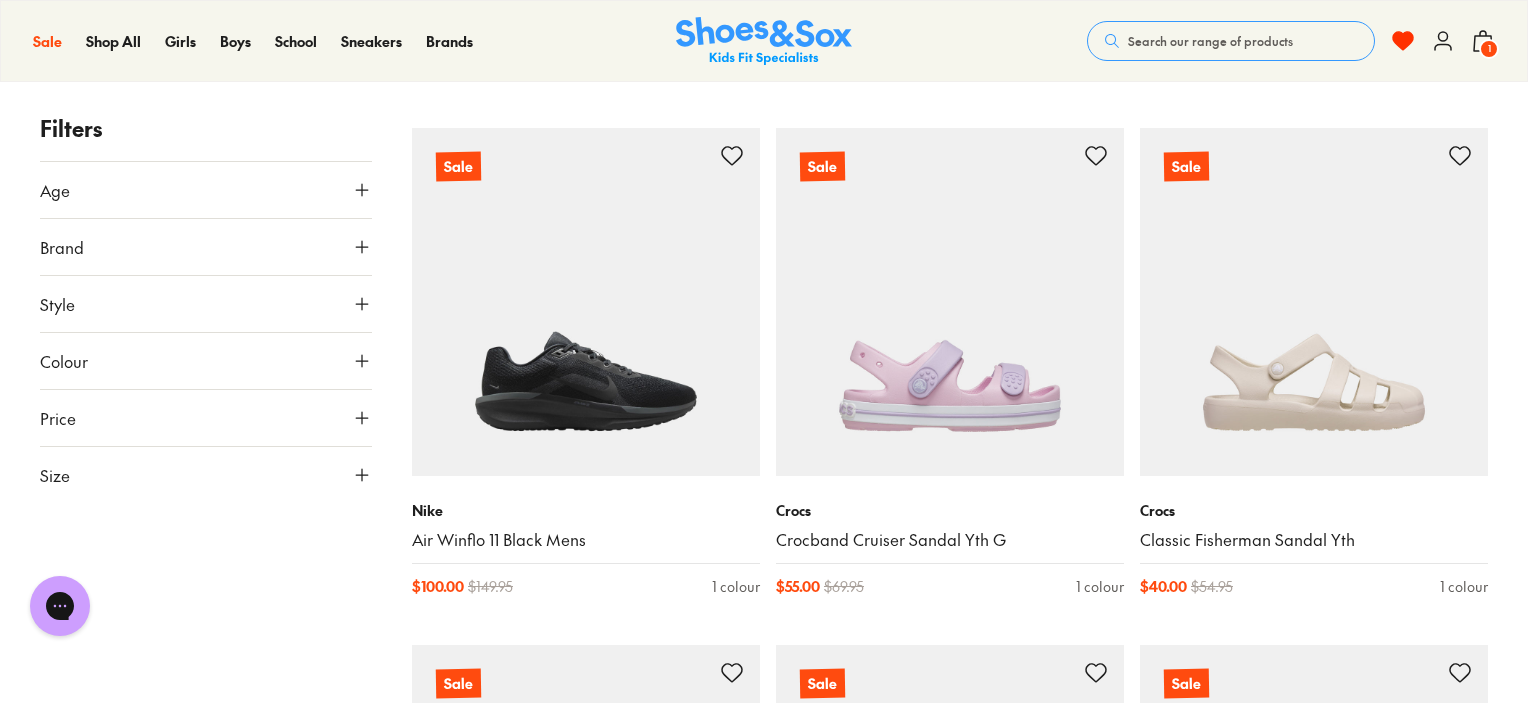 click on "Size" at bounding box center [206, 475] 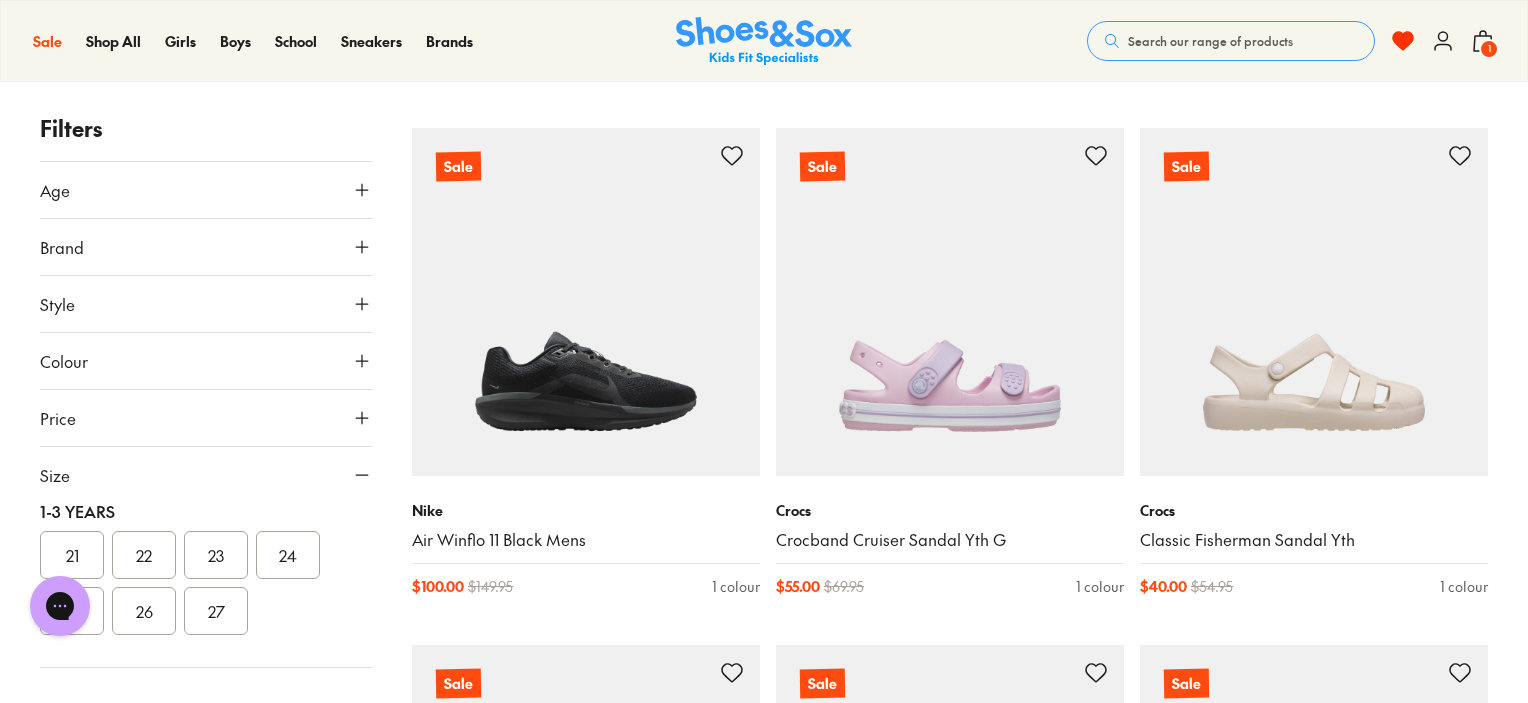 scroll, scrollTop: 200, scrollLeft: 0, axis: vertical 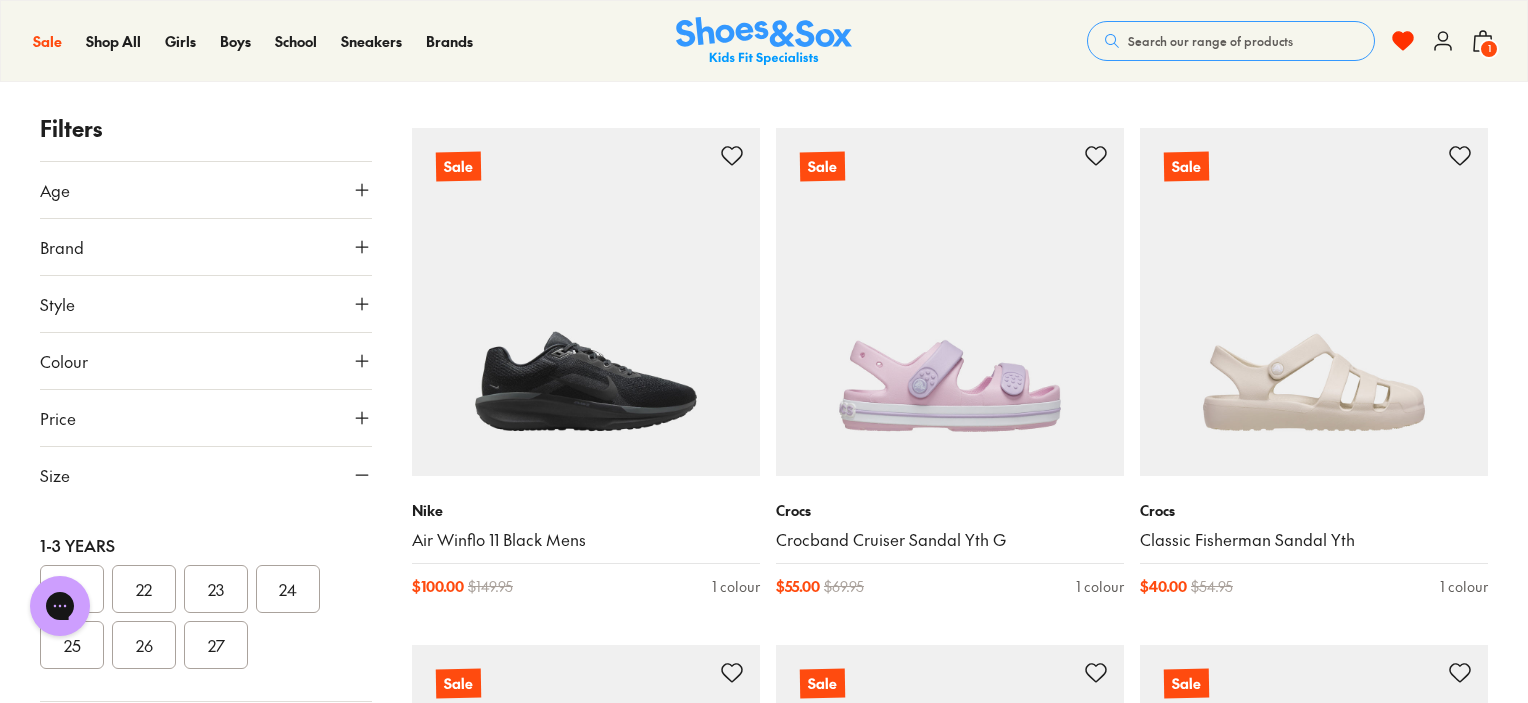 click on "24" at bounding box center (288, 589) 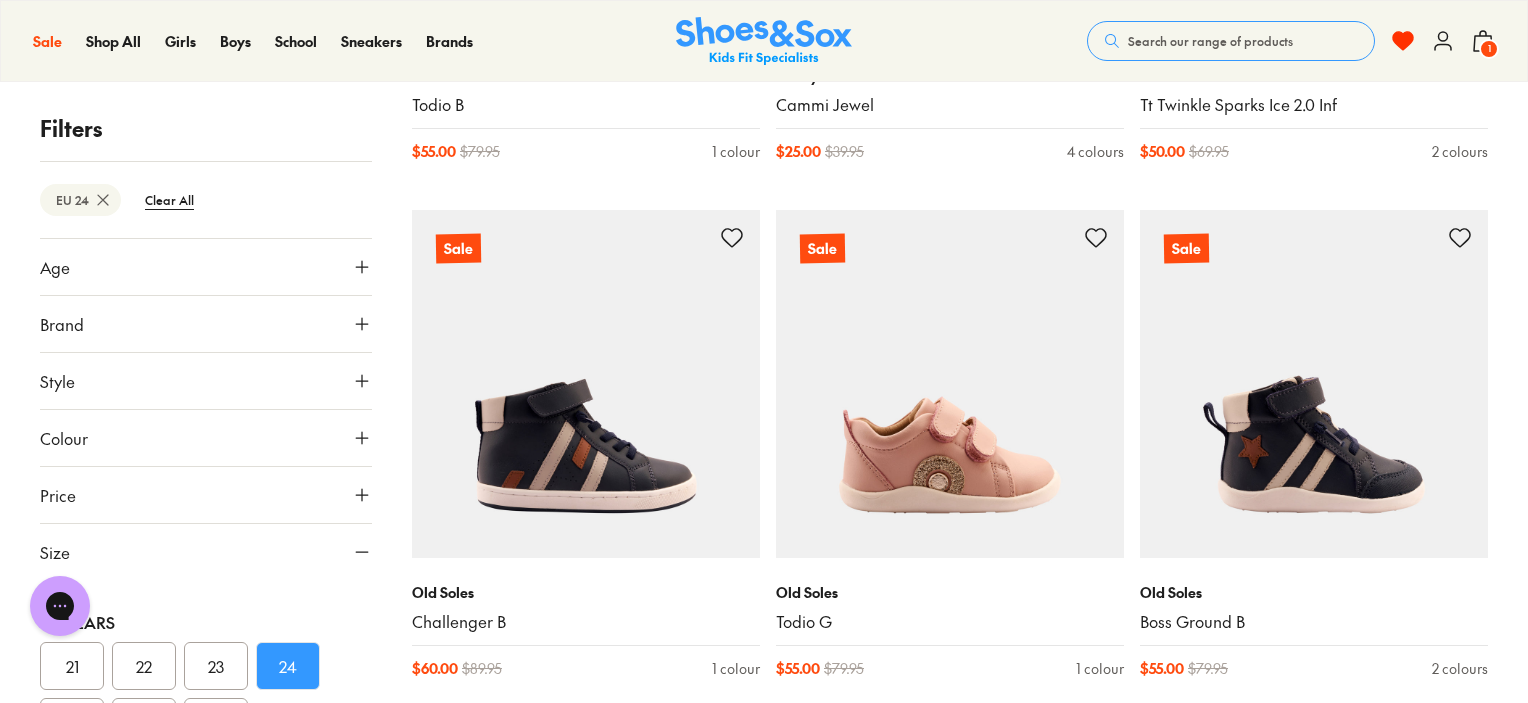 scroll, scrollTop: 4364, scrollLeft: 0, axis: vertical 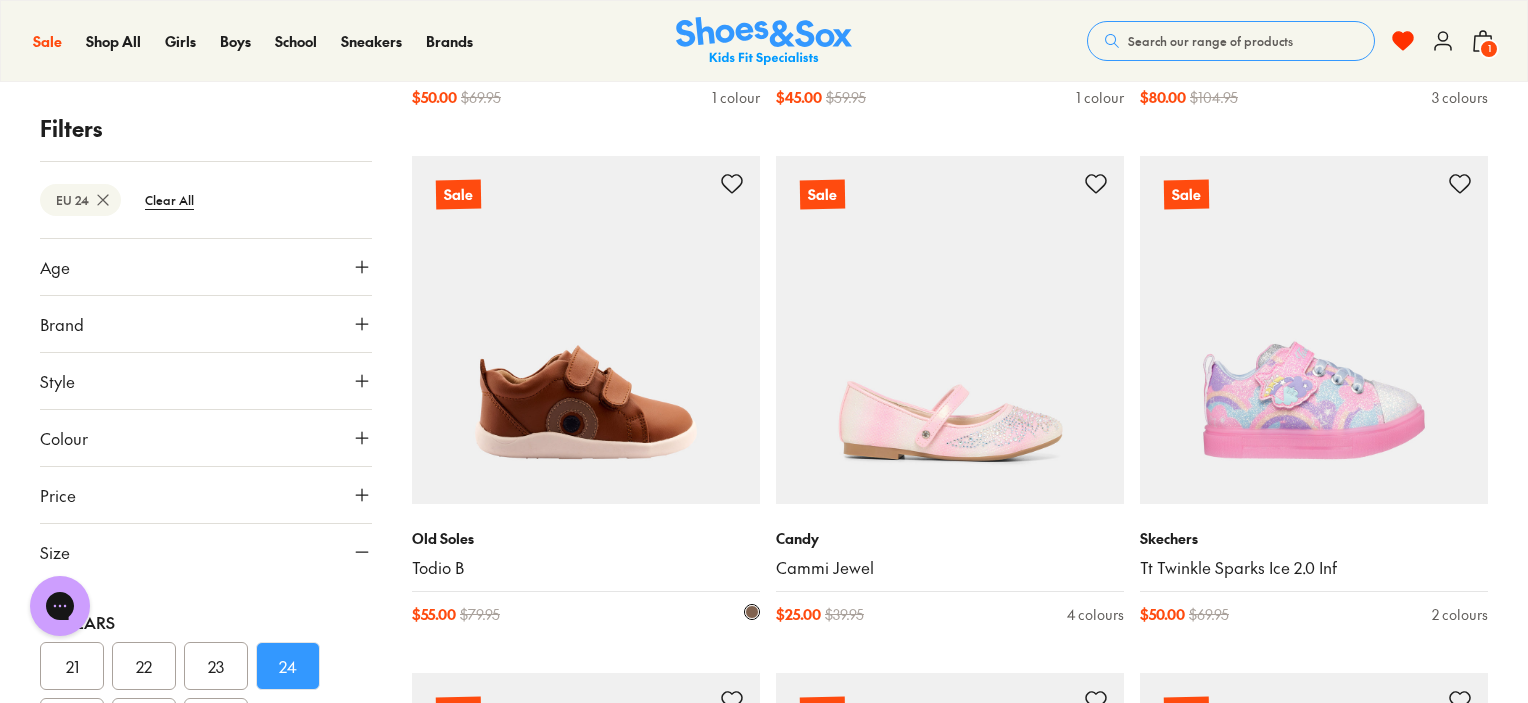 click at bounding box center [586, 330] 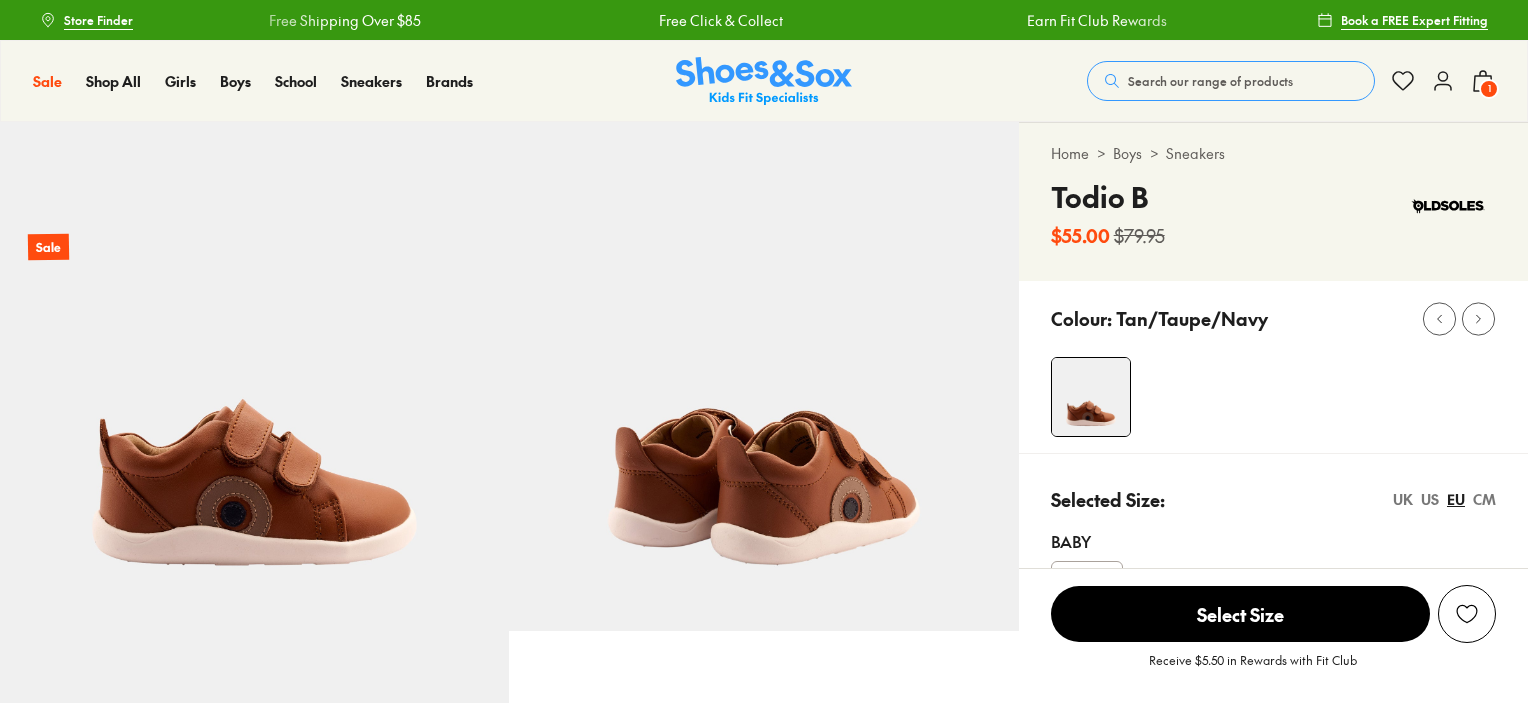 scroll, scrollTop: 0, scrollLeft: 0, axis: both 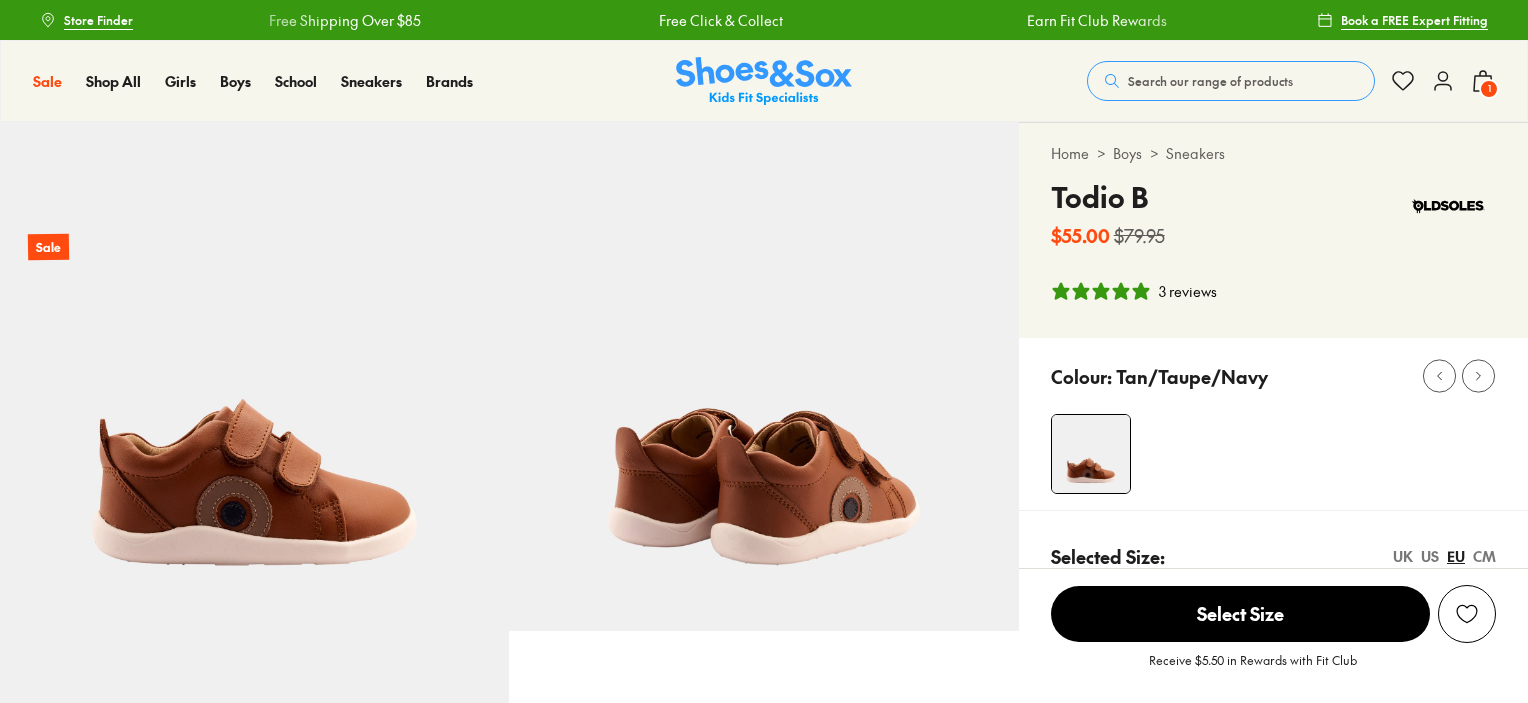 select on "*" 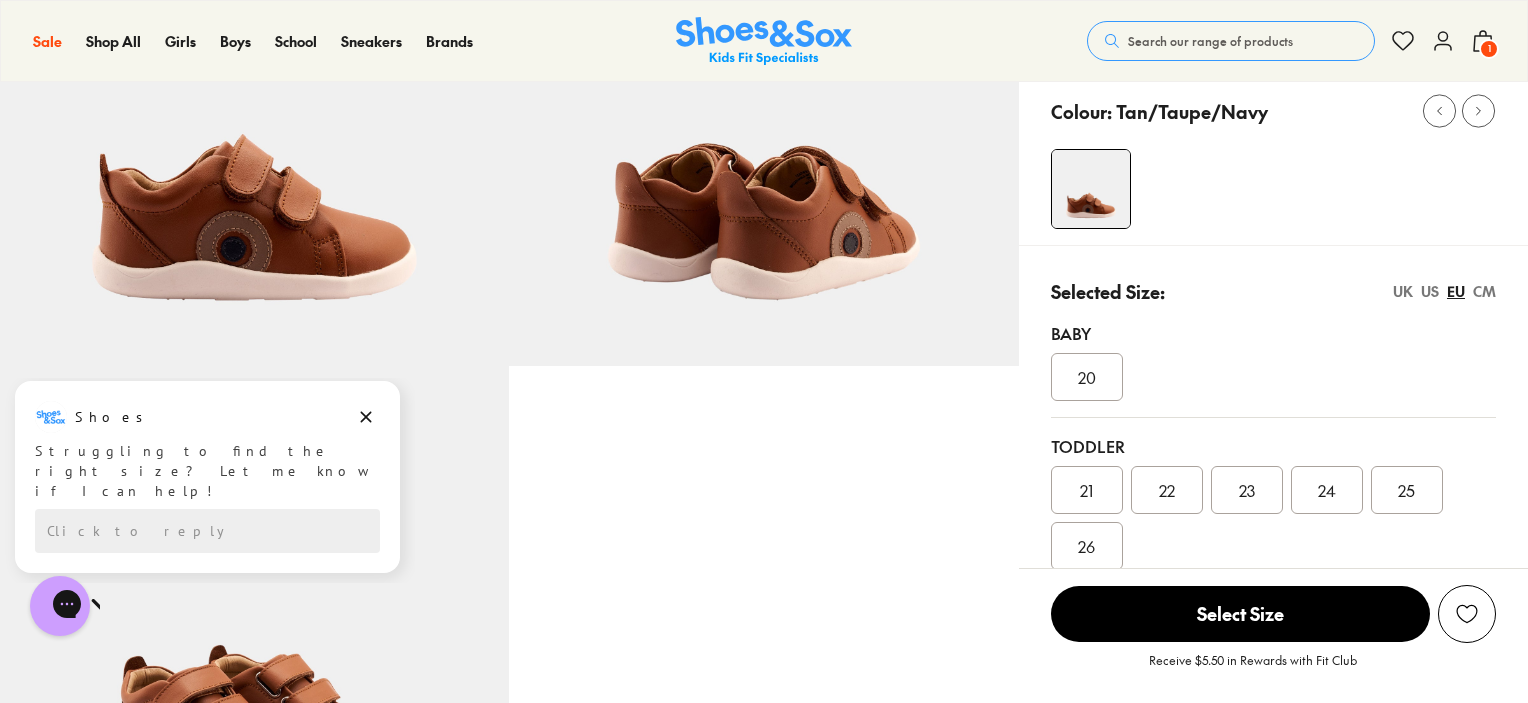 scroll, scrollTop: 300, scrollLeft: 0, axis: vertical 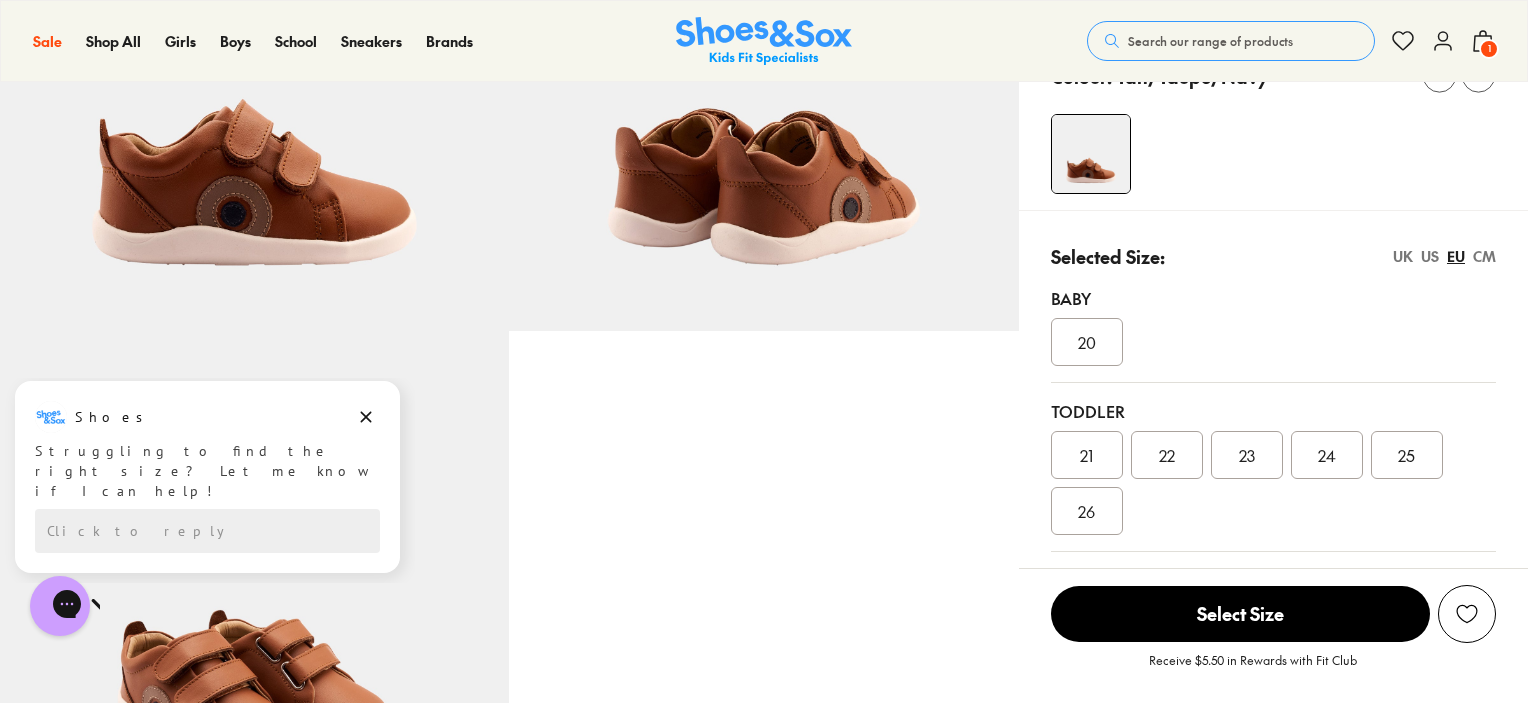 click on "25" at bounding box center (1406, 455) 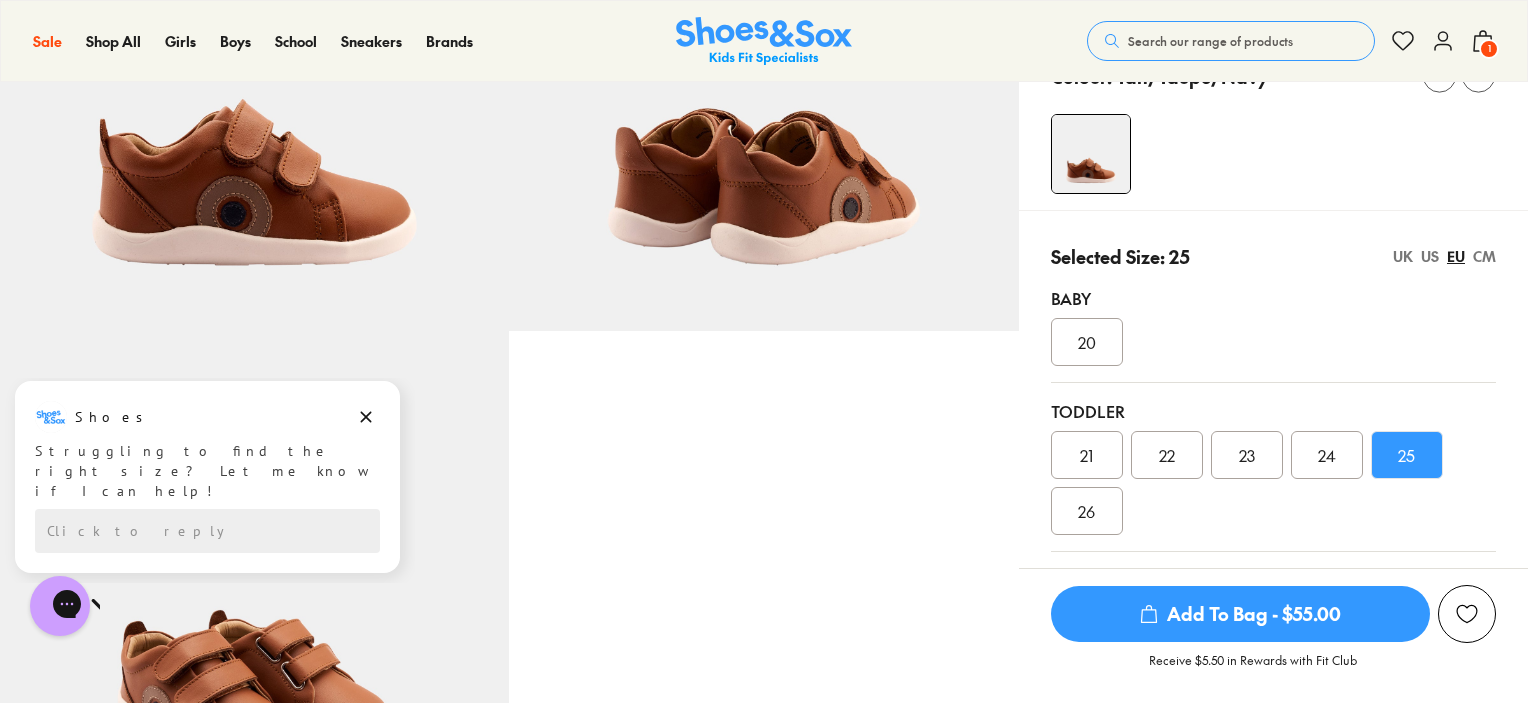 click at bounding box center (1467, 614) 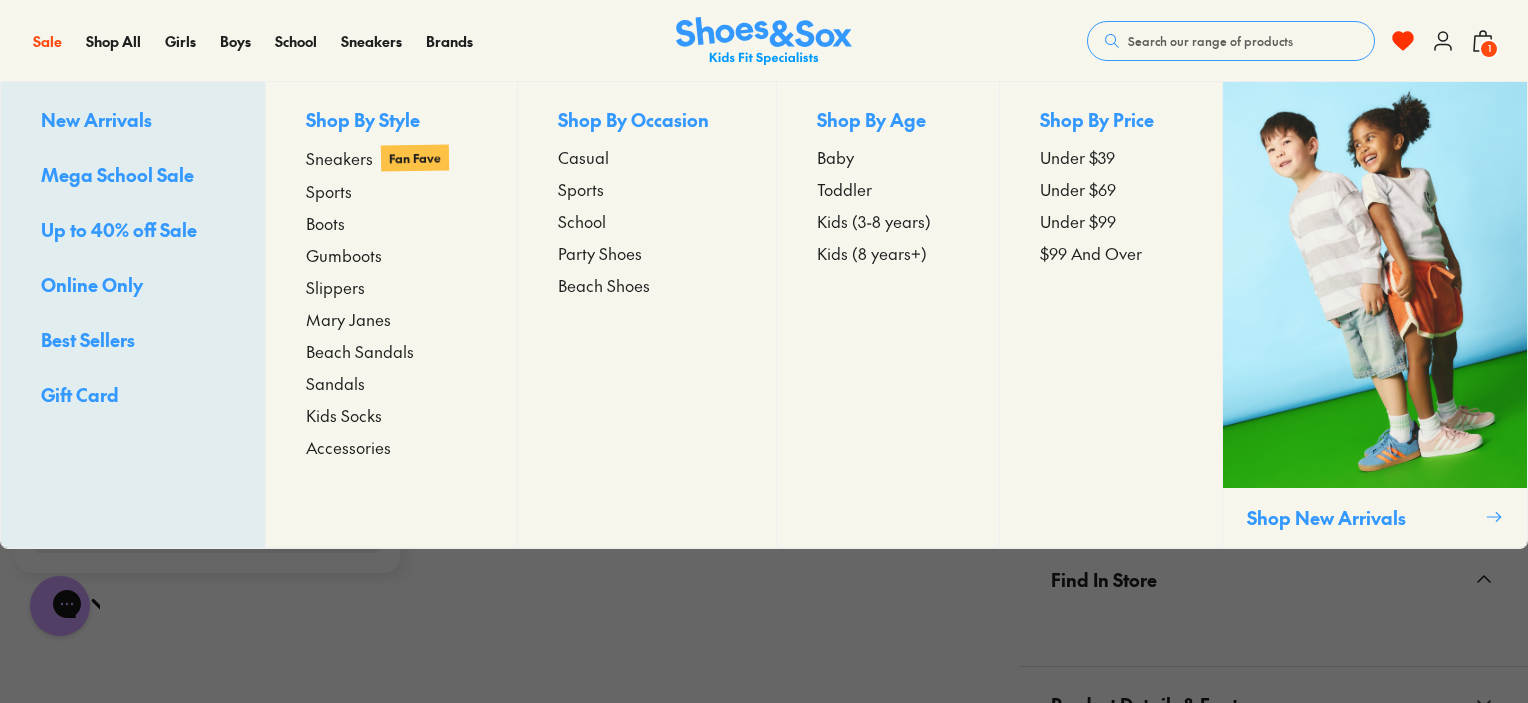 scroll, scrollTop: 800, scrollLeft: 0, axis: vertical 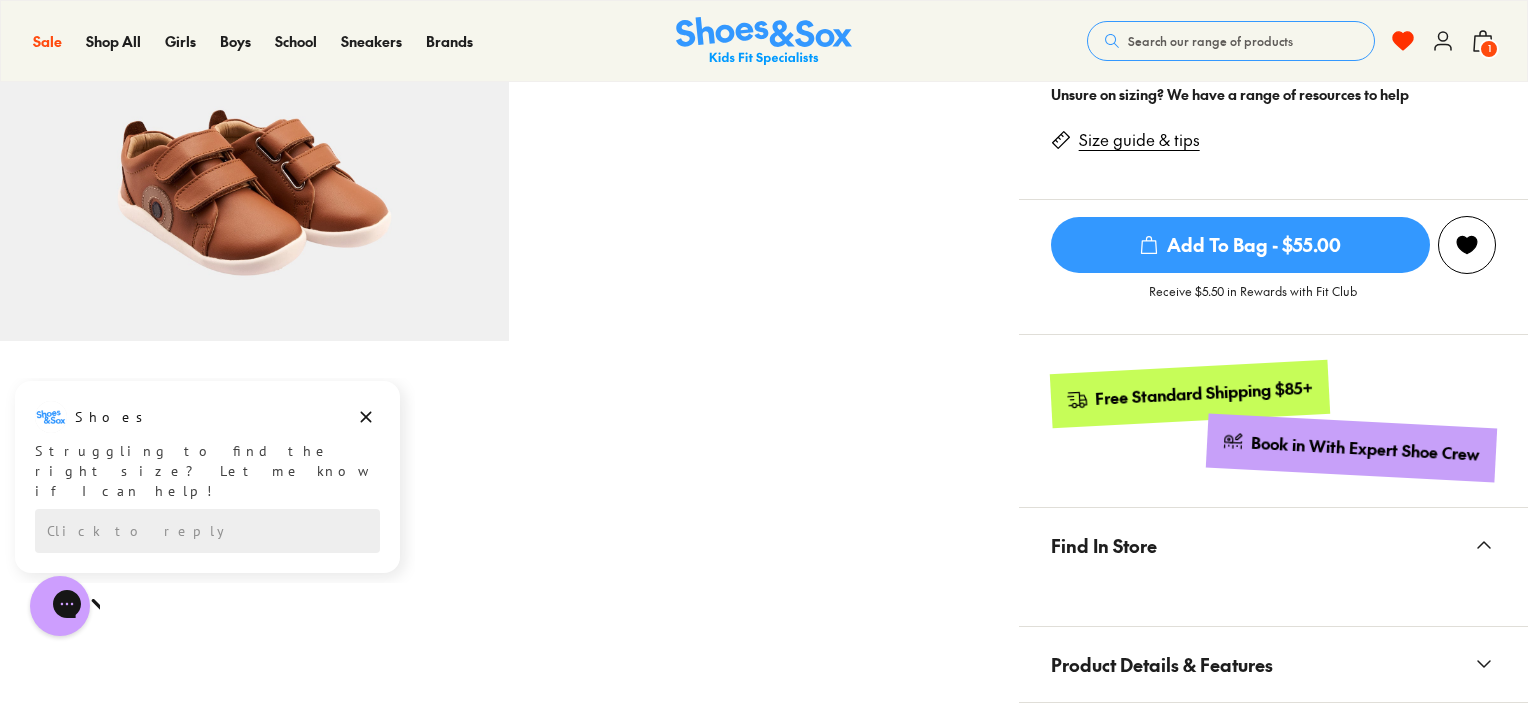 click on "Pinch & Zoom  (100%)
Sale" at bounding box center (509, 269) 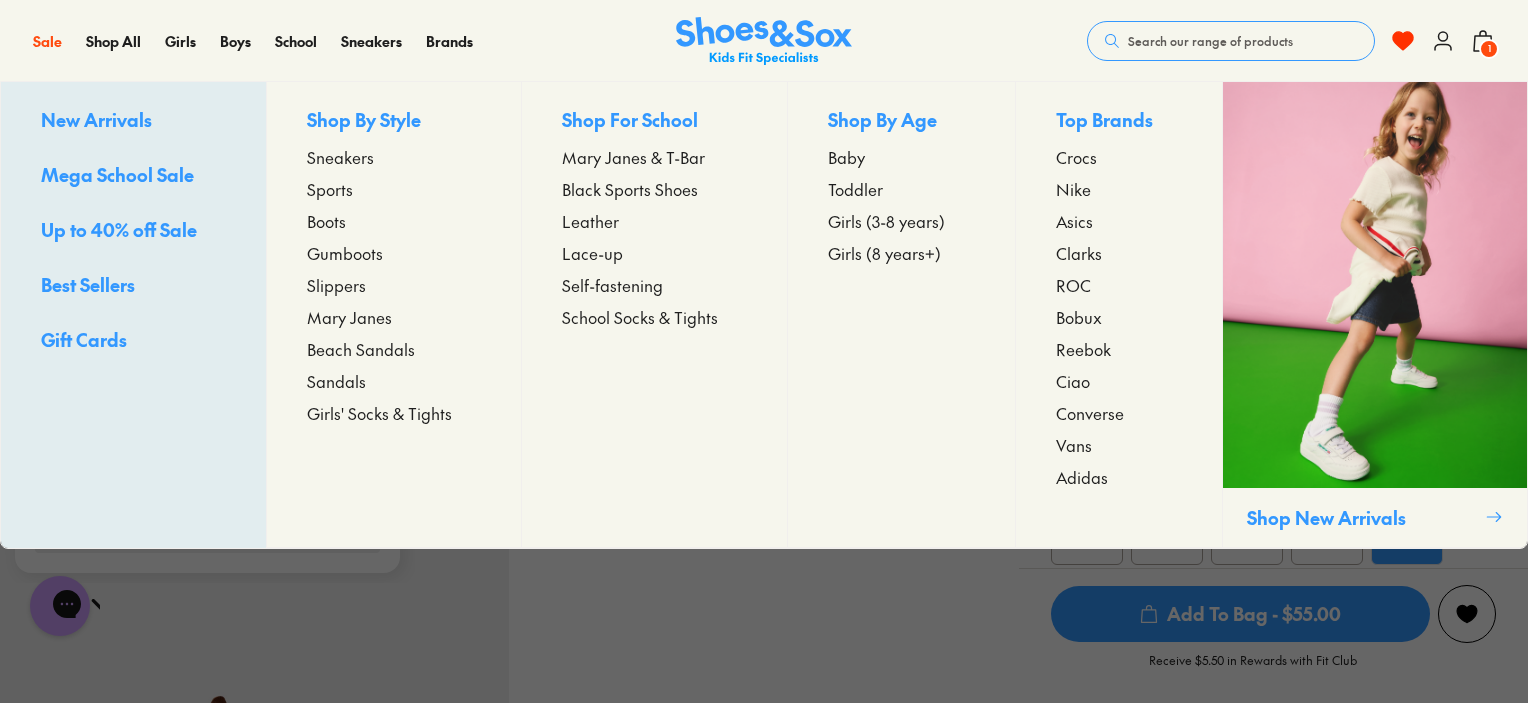 scroll, scrollTop: 300, scrollLeft: 0, axis: vertical 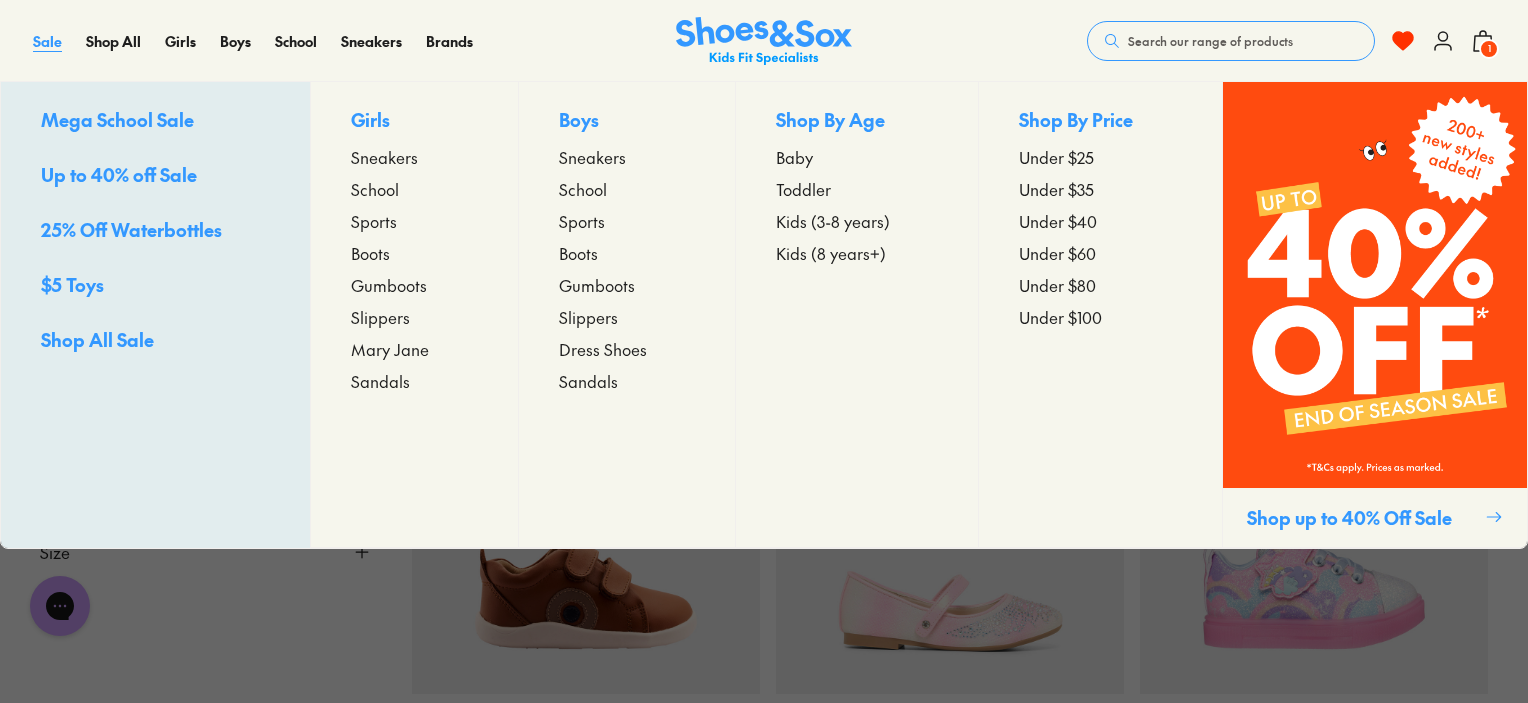 click on "Sale" at bounding box center (47, 41) 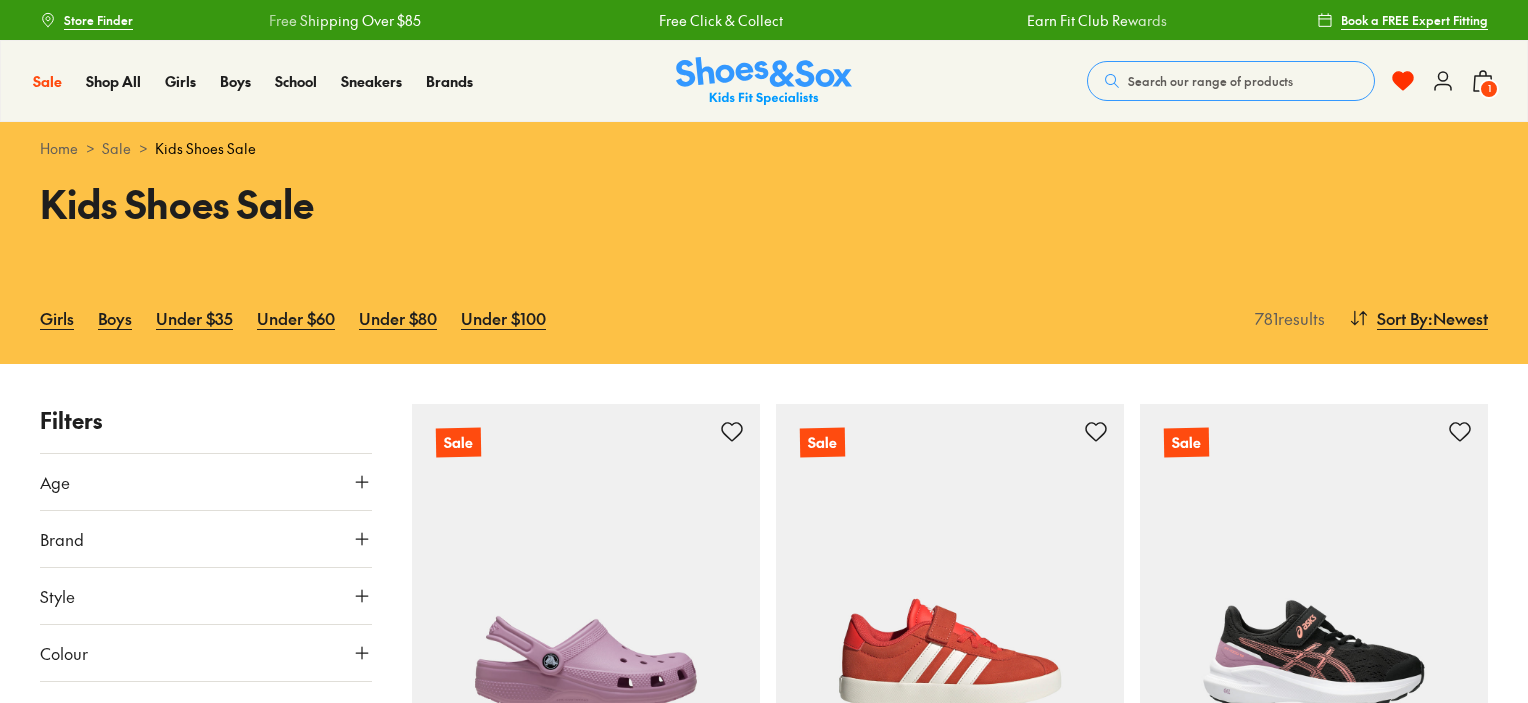 scroll, scrollTop: 0, scrollLeft: 0, axis: both 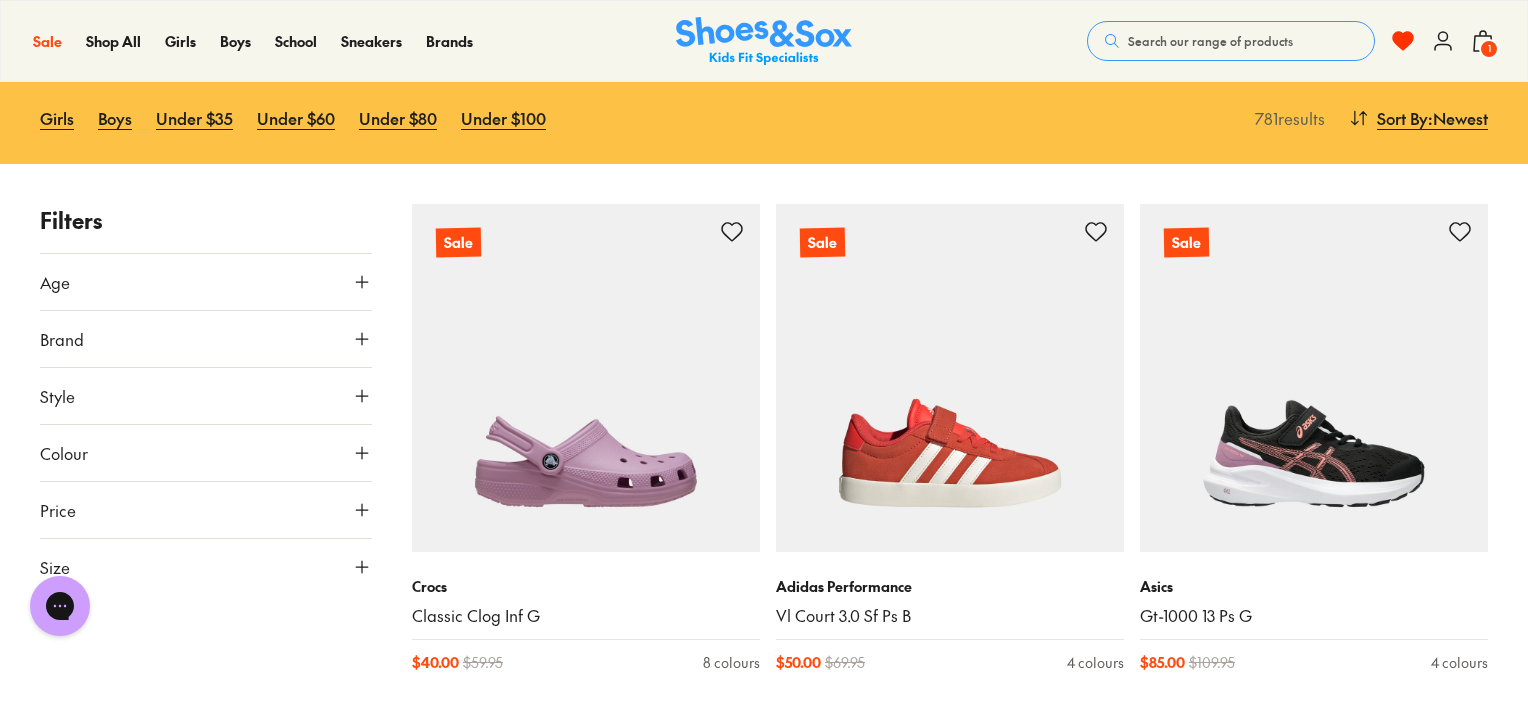 click 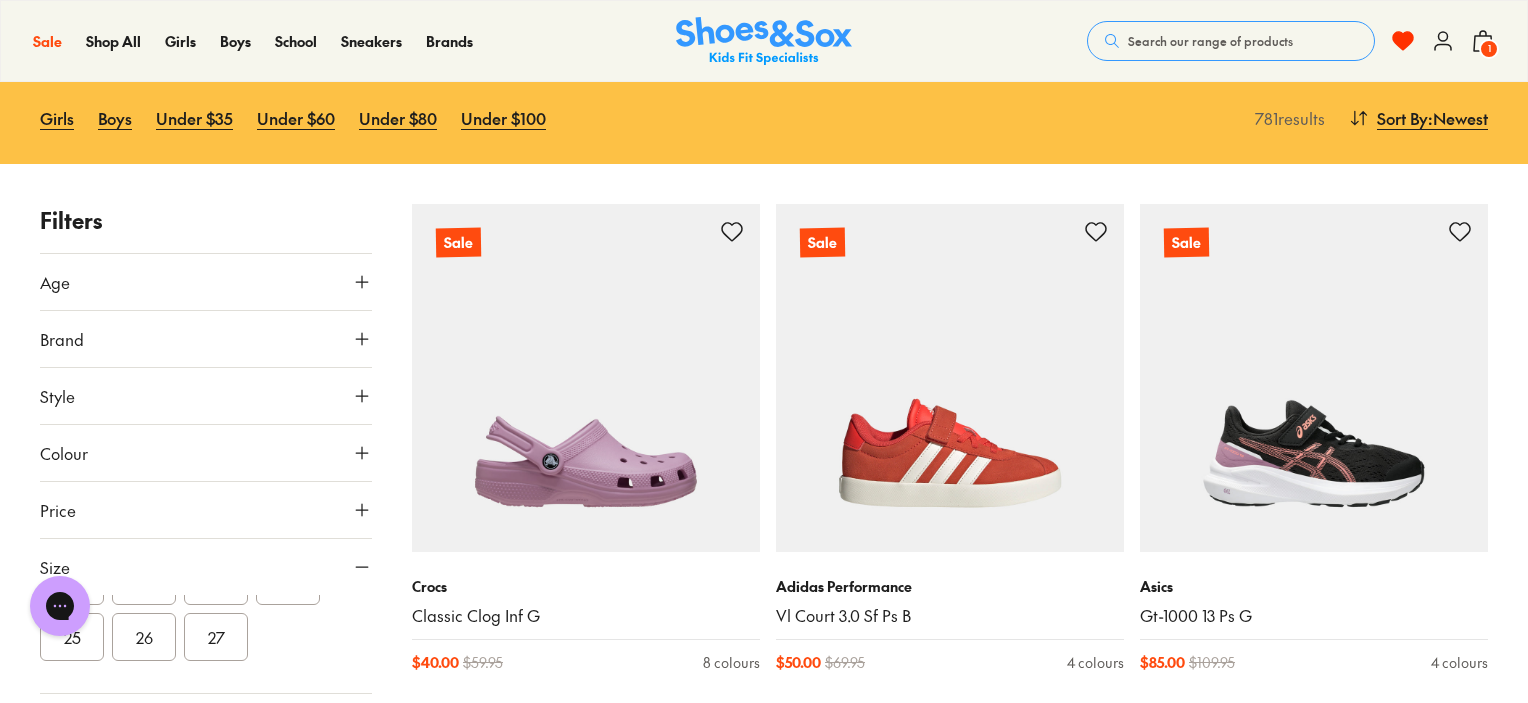 scroll, scrollTop: 200, scrollLeft: 0, axis: vertical 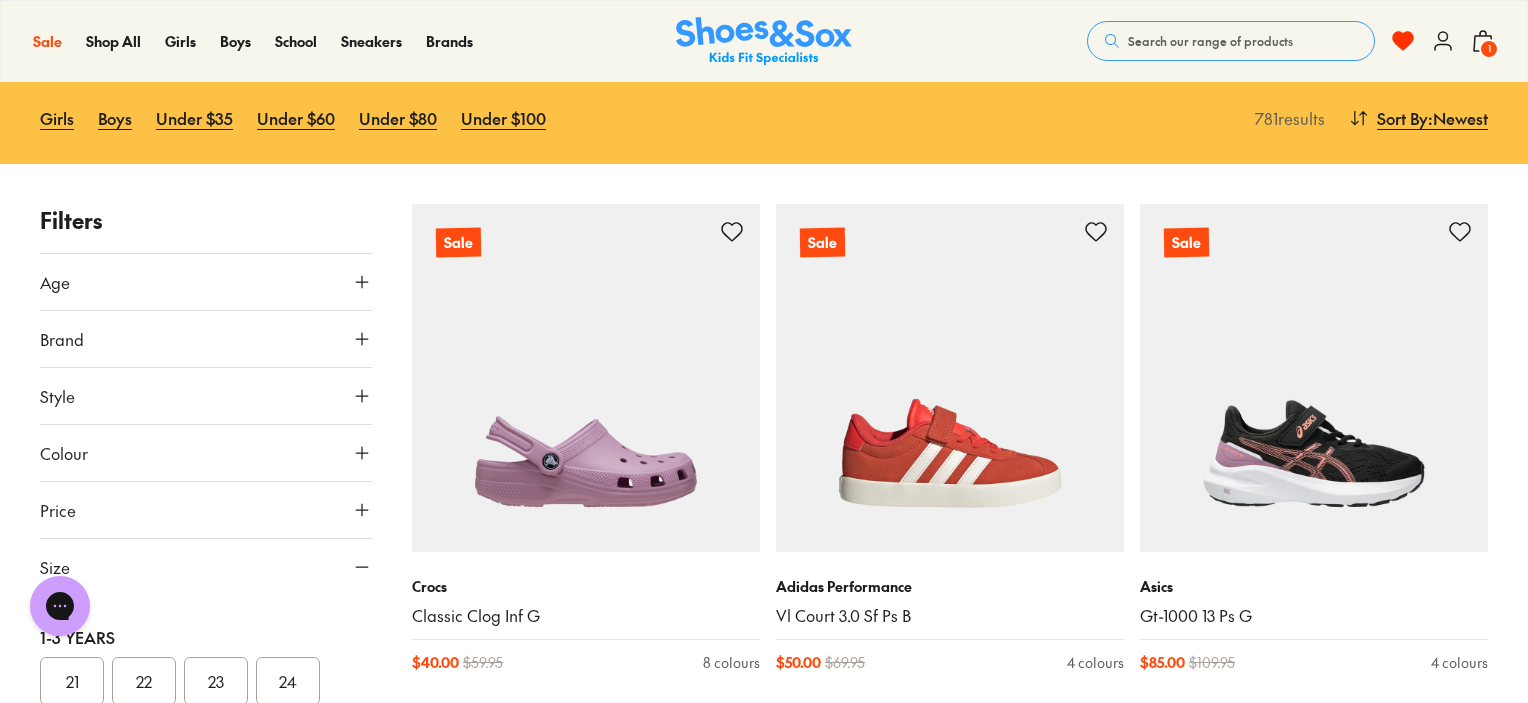 click on "24" at bounding box center (288, 681) 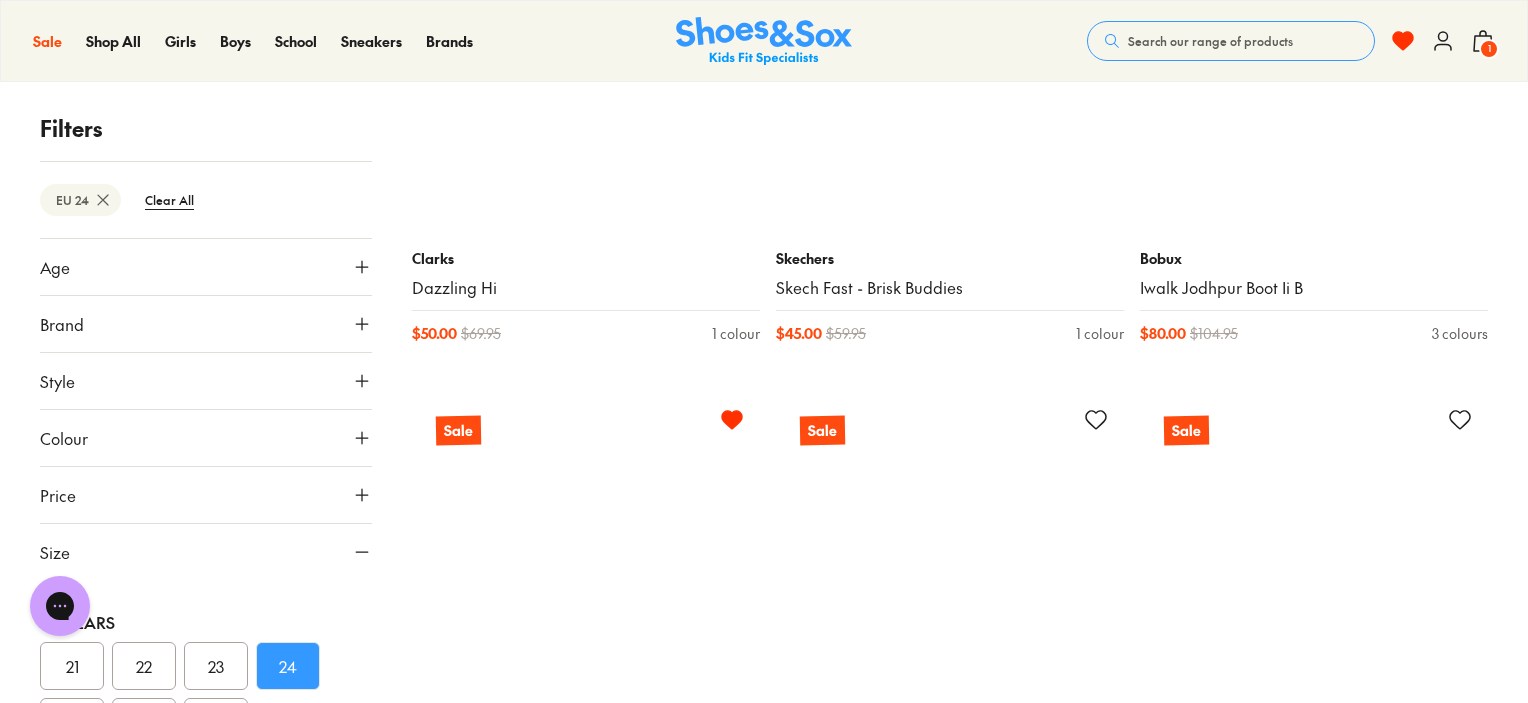 scroll, scrollTop: 3664, scrollLeft: 0, axis: vertical 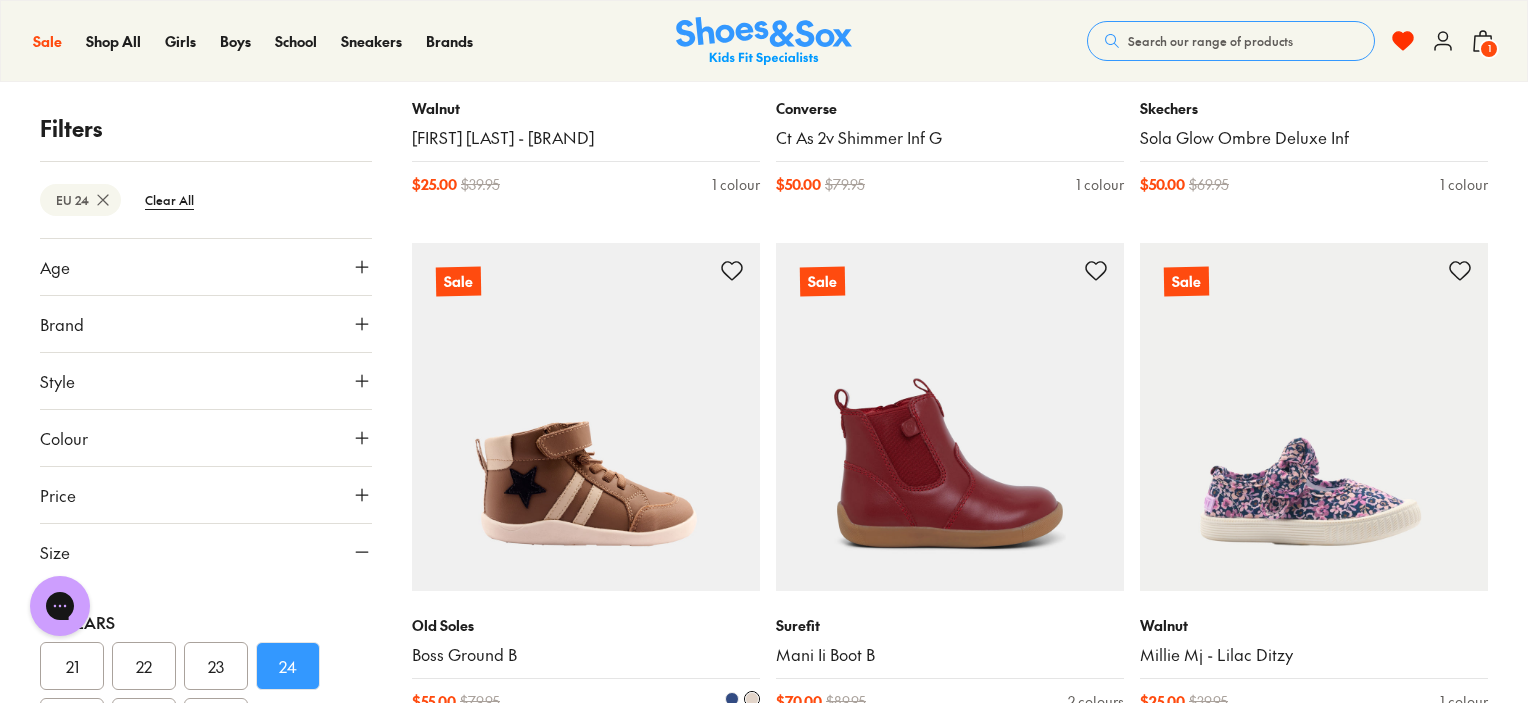 click 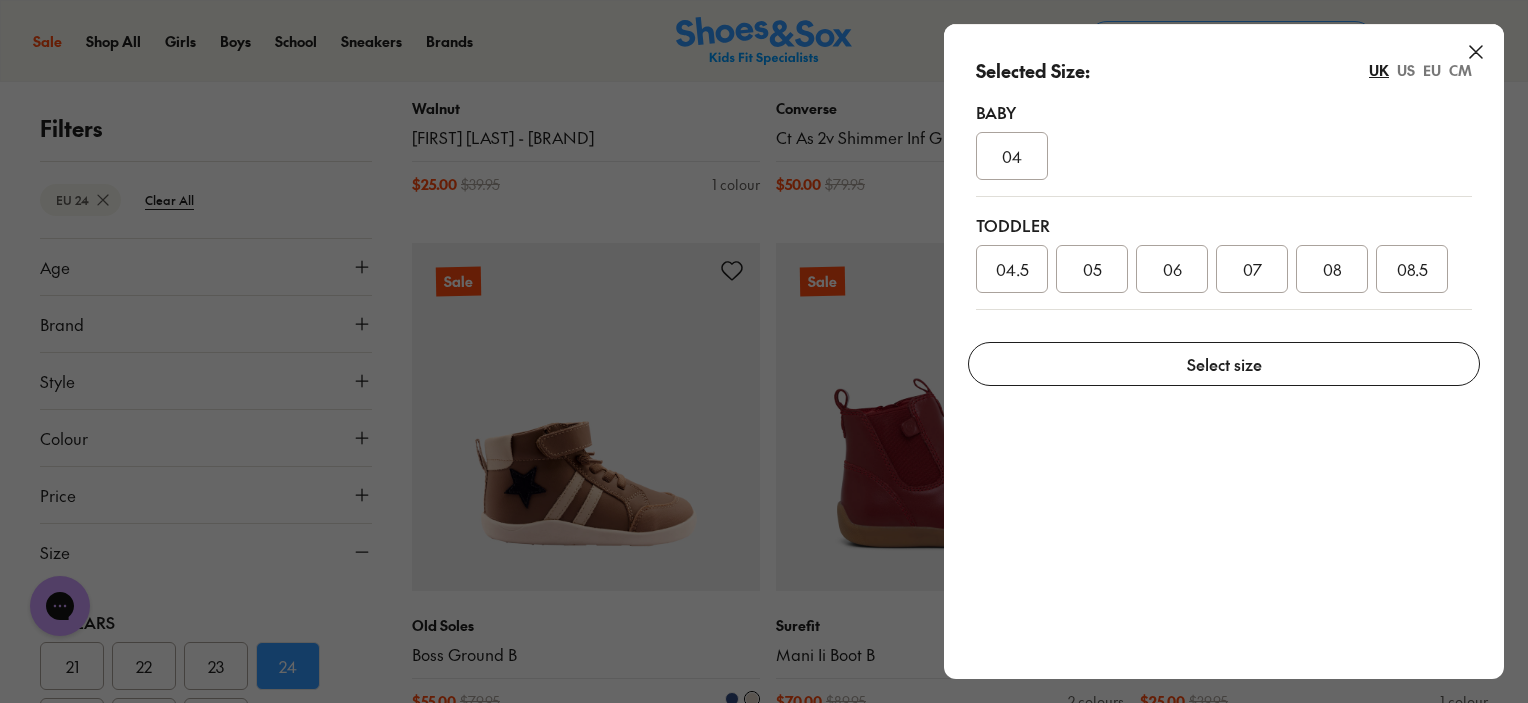 click on "06" at bounding box center (1172, 269) 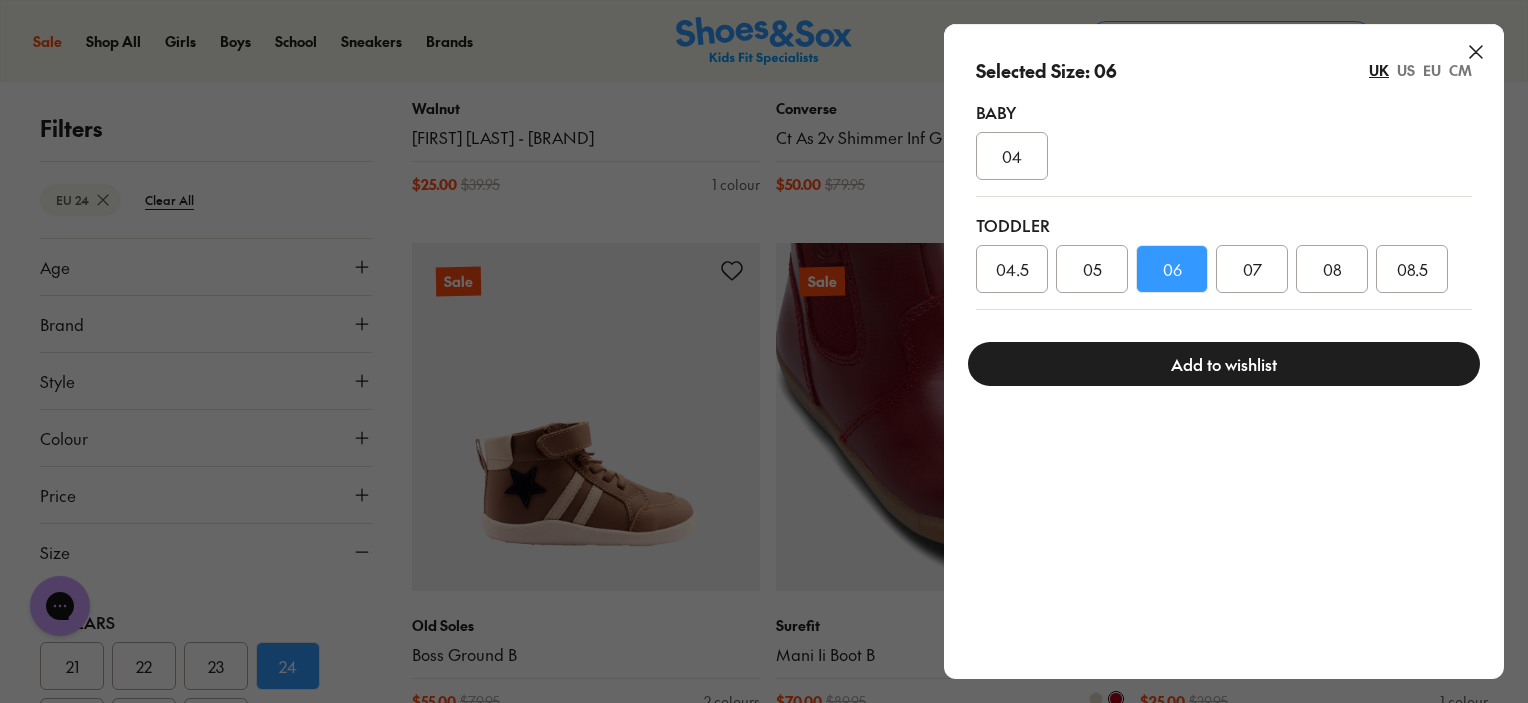 click on "Add to wishlist" at bounding box center (1224, 364) 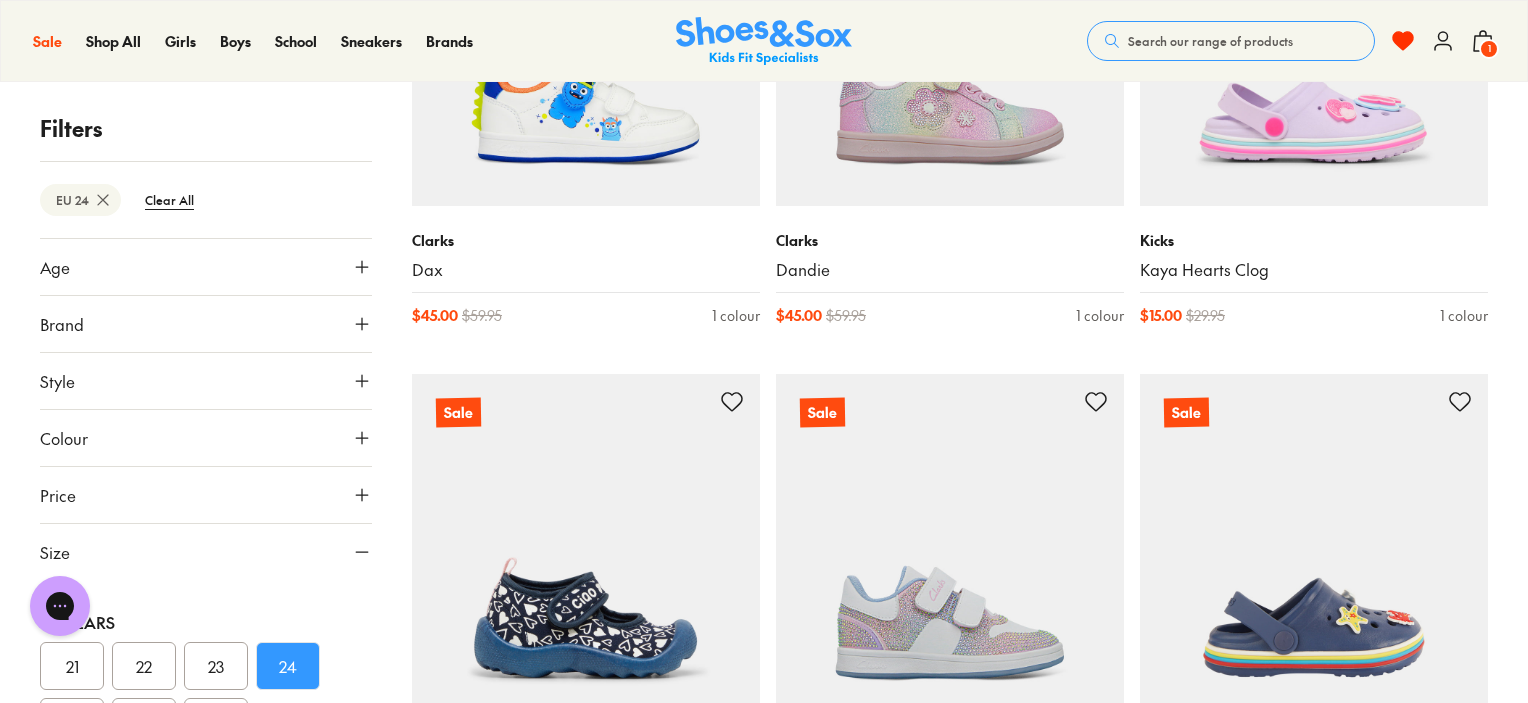scroll, scrollTop: 10548, scrollLeft: 0, axis: vertical 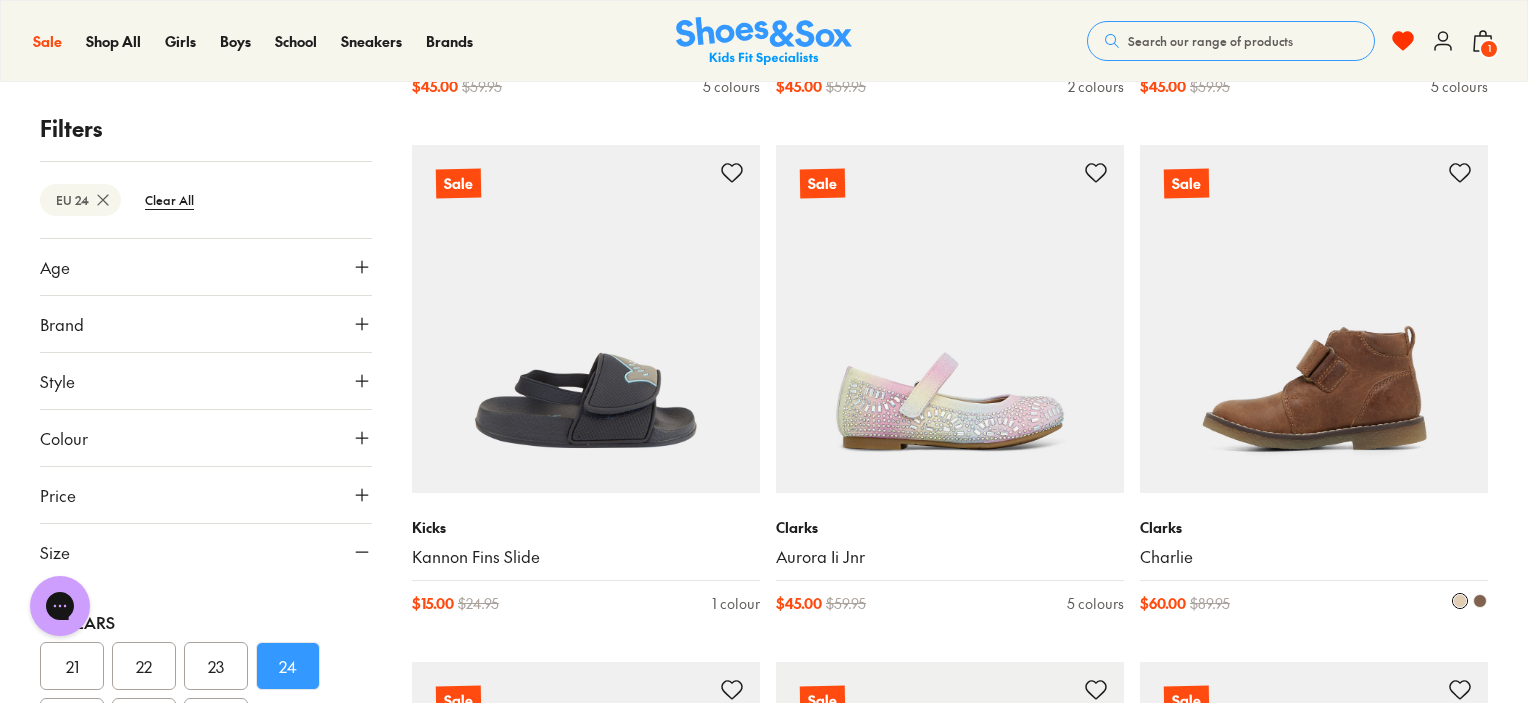 click 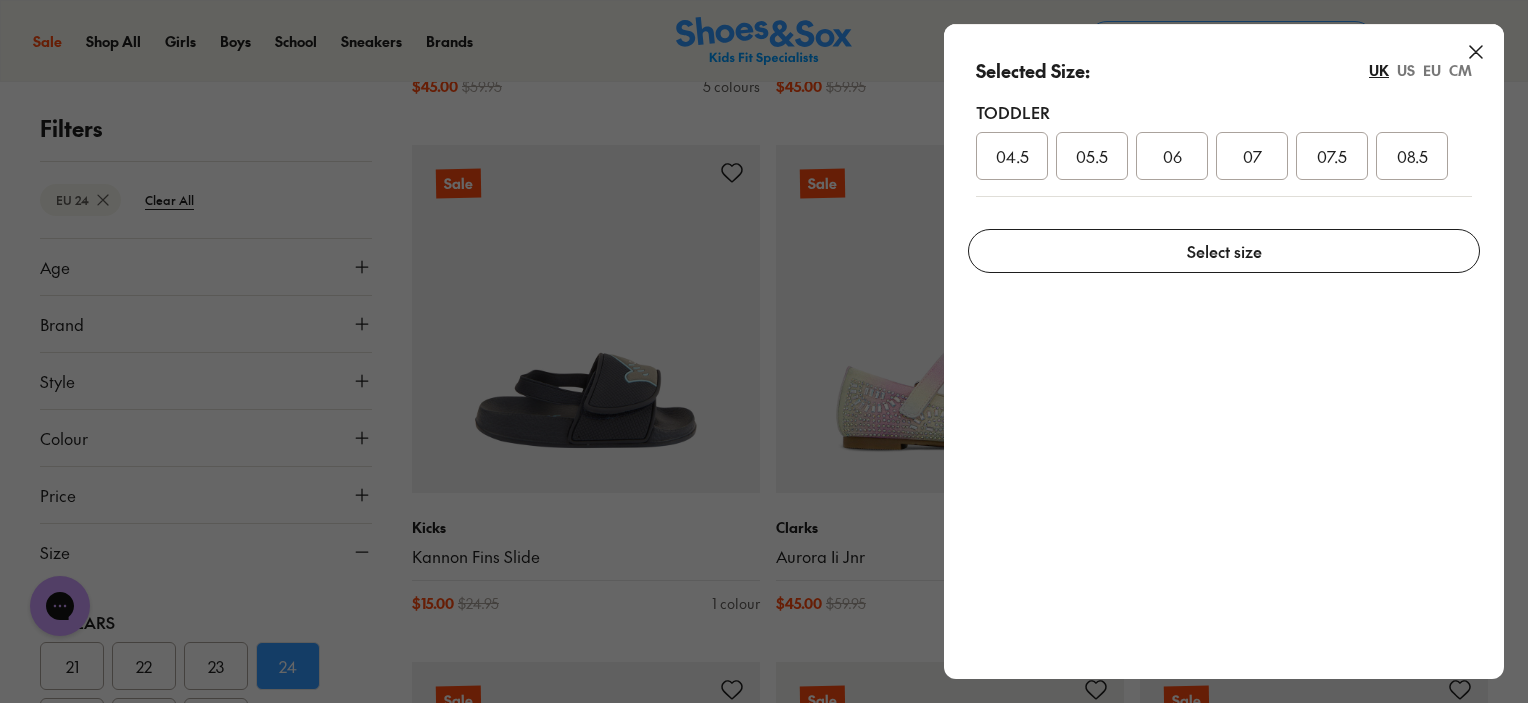 click on "06" at bounding box center (1172, 156) 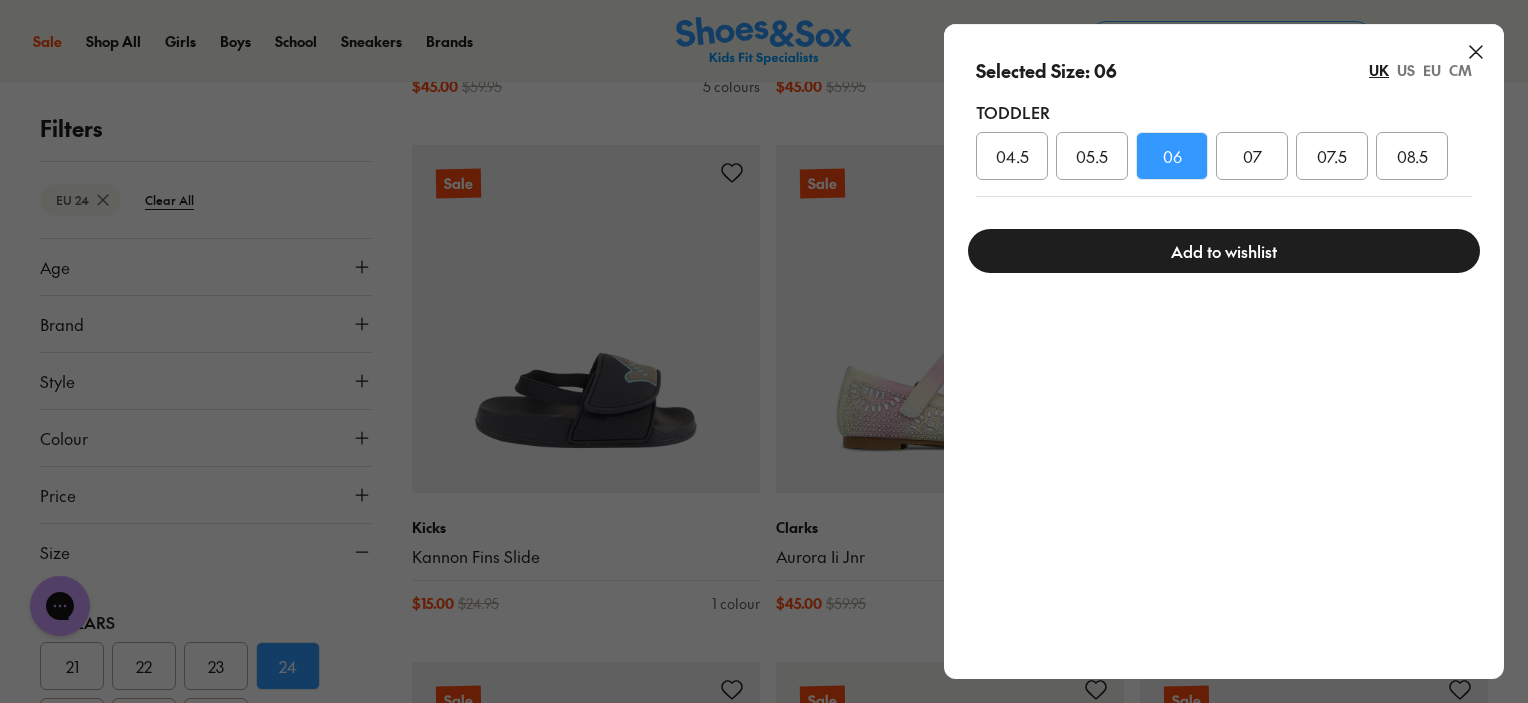 click on "Add to wishlist" at bounding box center (1224, 251) 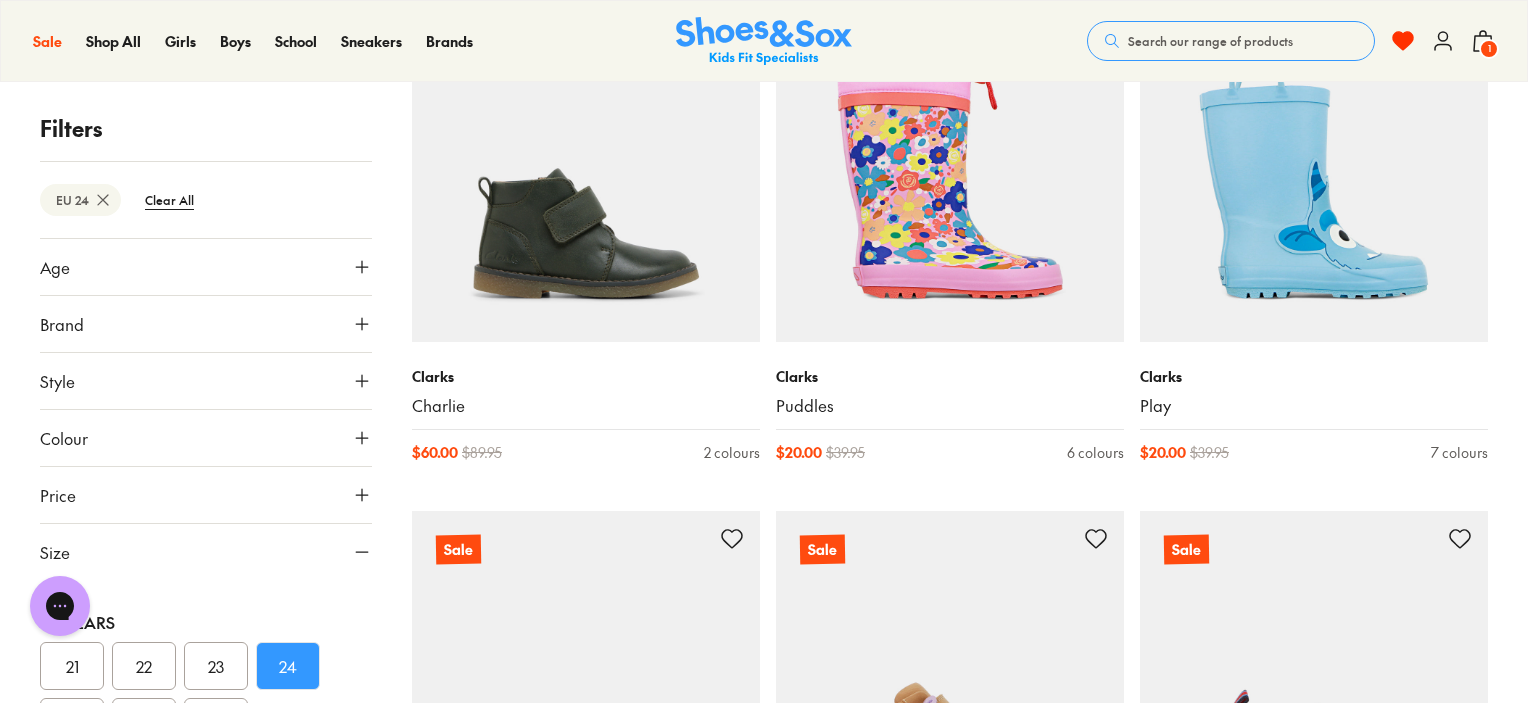 scroll, scrollTop: 15919, scrollLeft: 0, axis: vertical 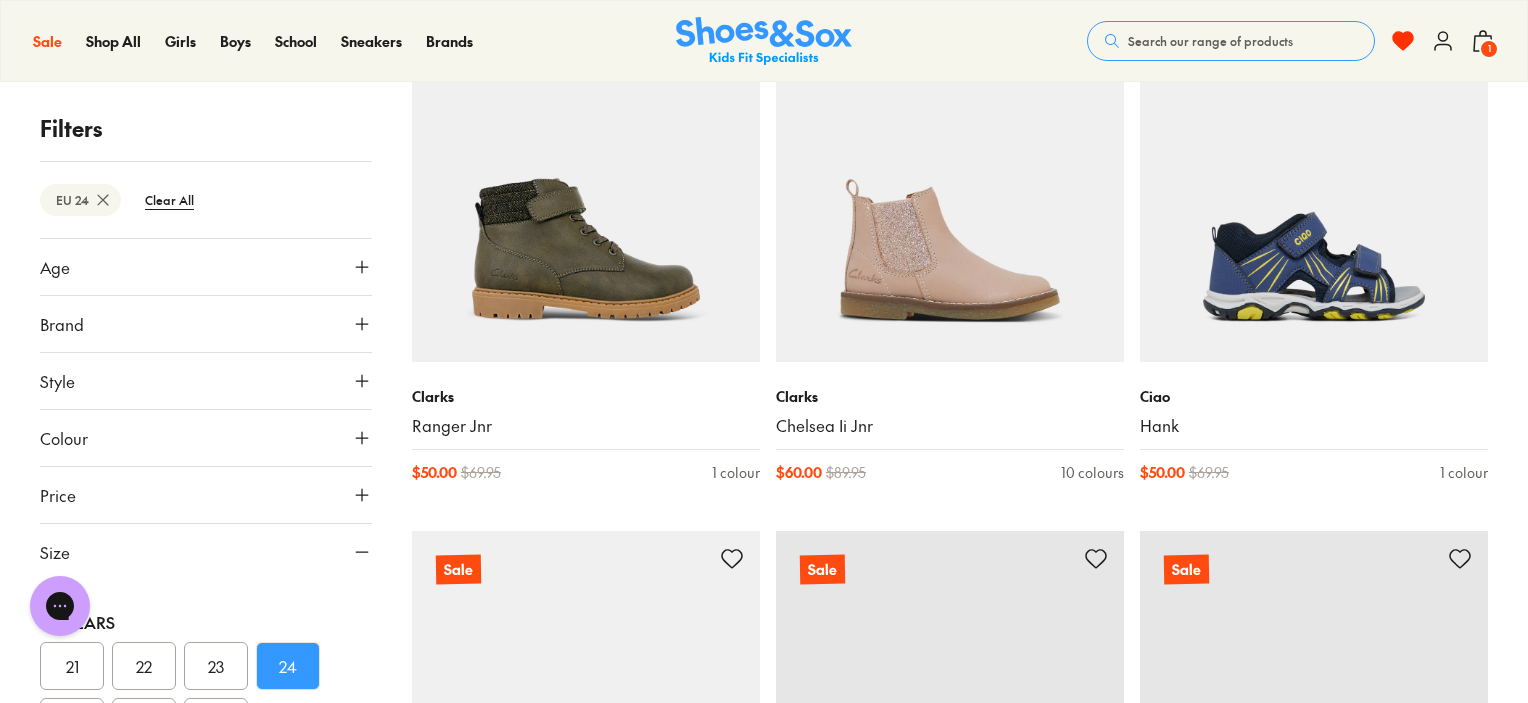 click 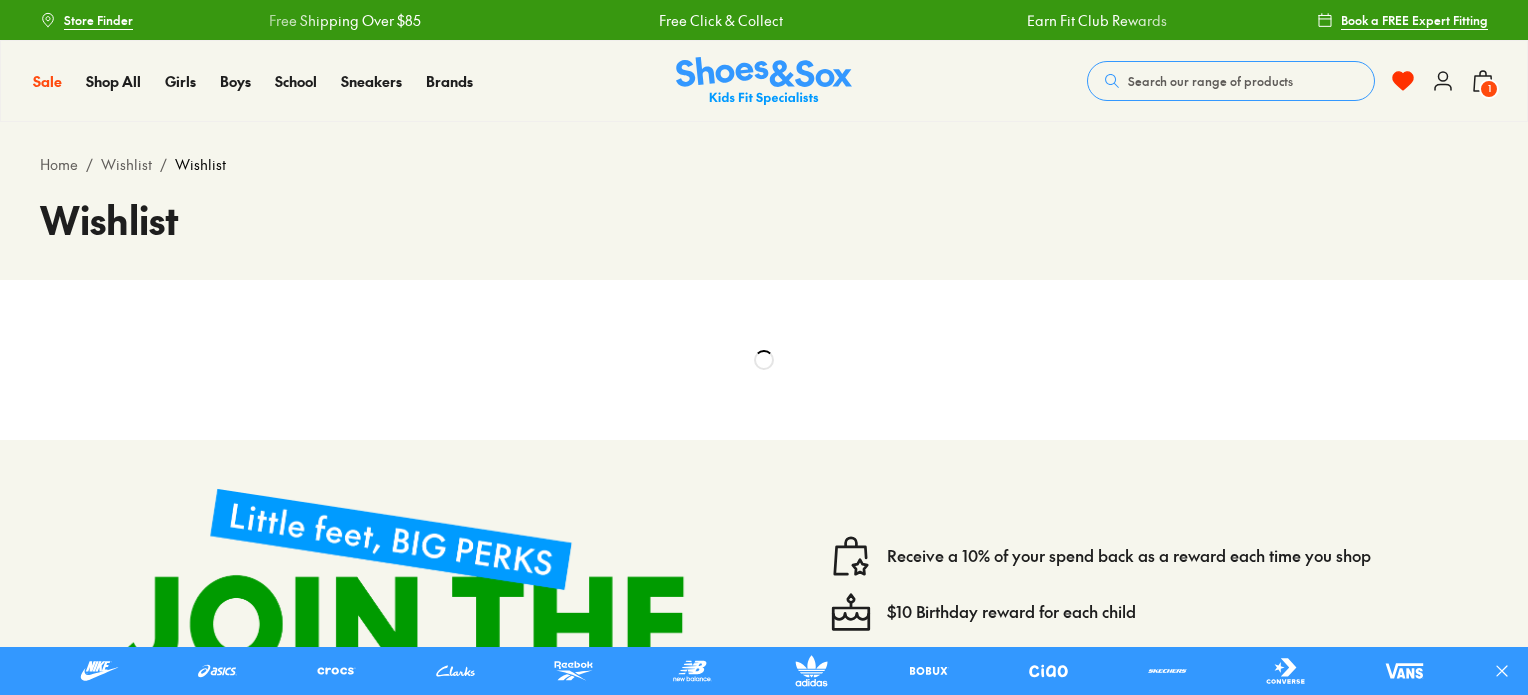 scroll, scrollTop: 0, scrollLeft: 0, axis: both 